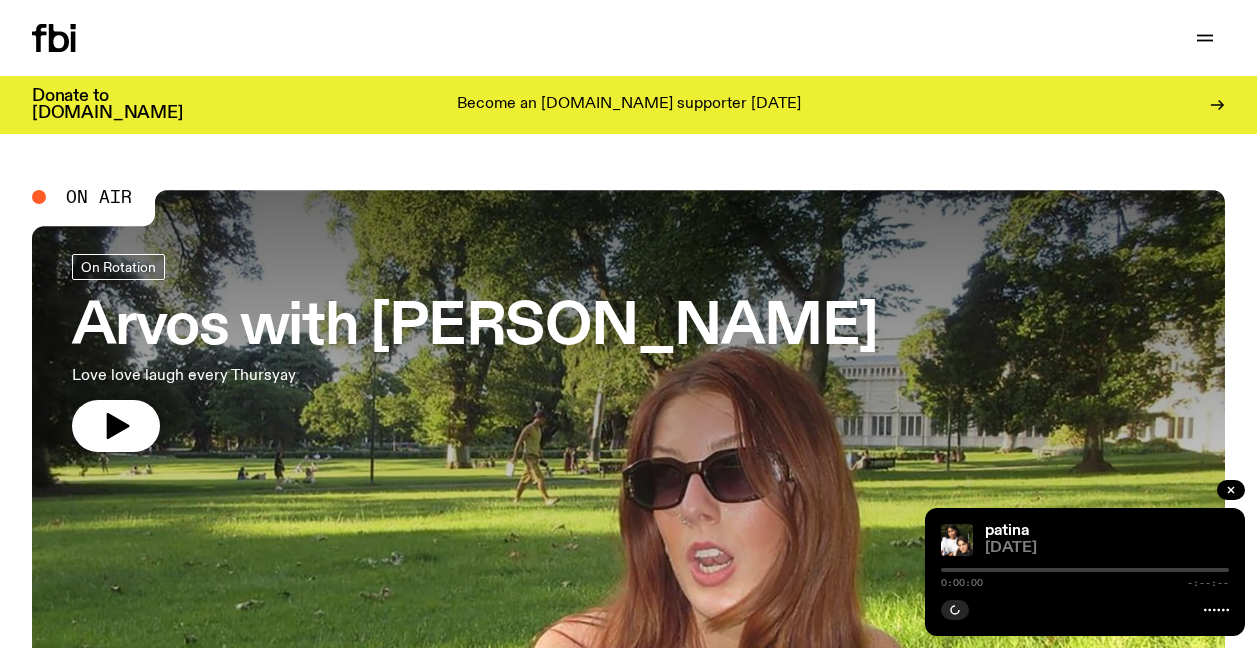scroll, scrollTop: 0, scrollLeft: 0, axis: both 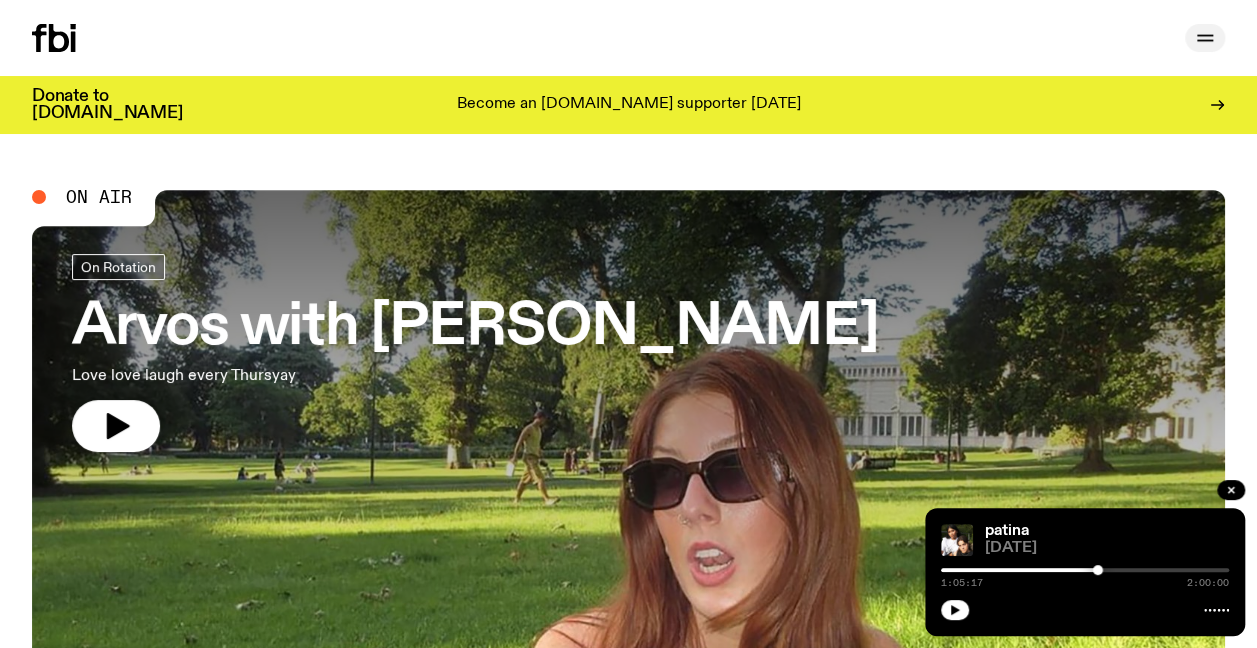 click 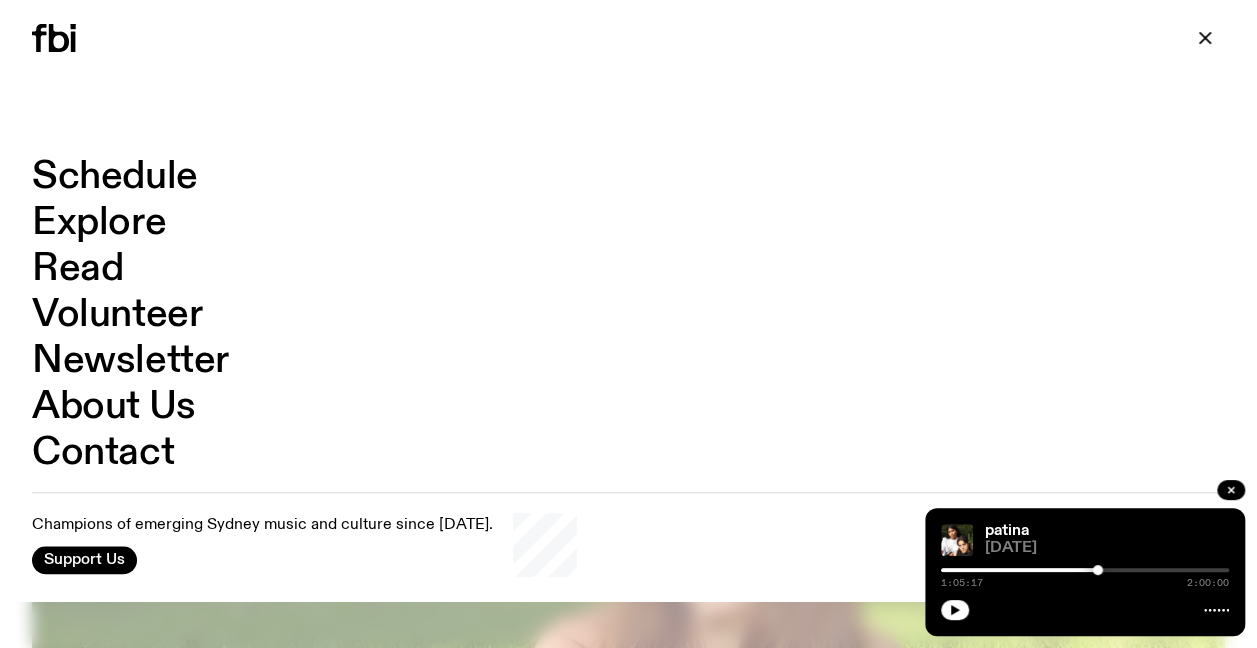 click on "Schedule" at bounding box center [115, 177] 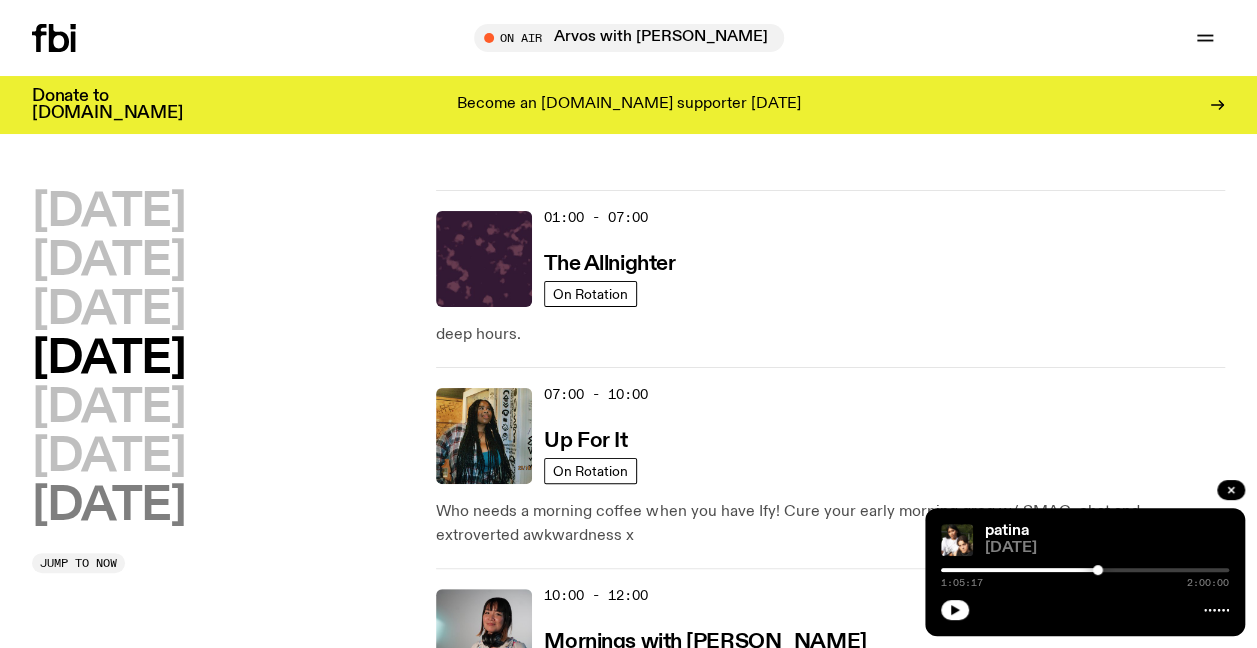 click on "[DATE]" at bounding box center (108, 506) 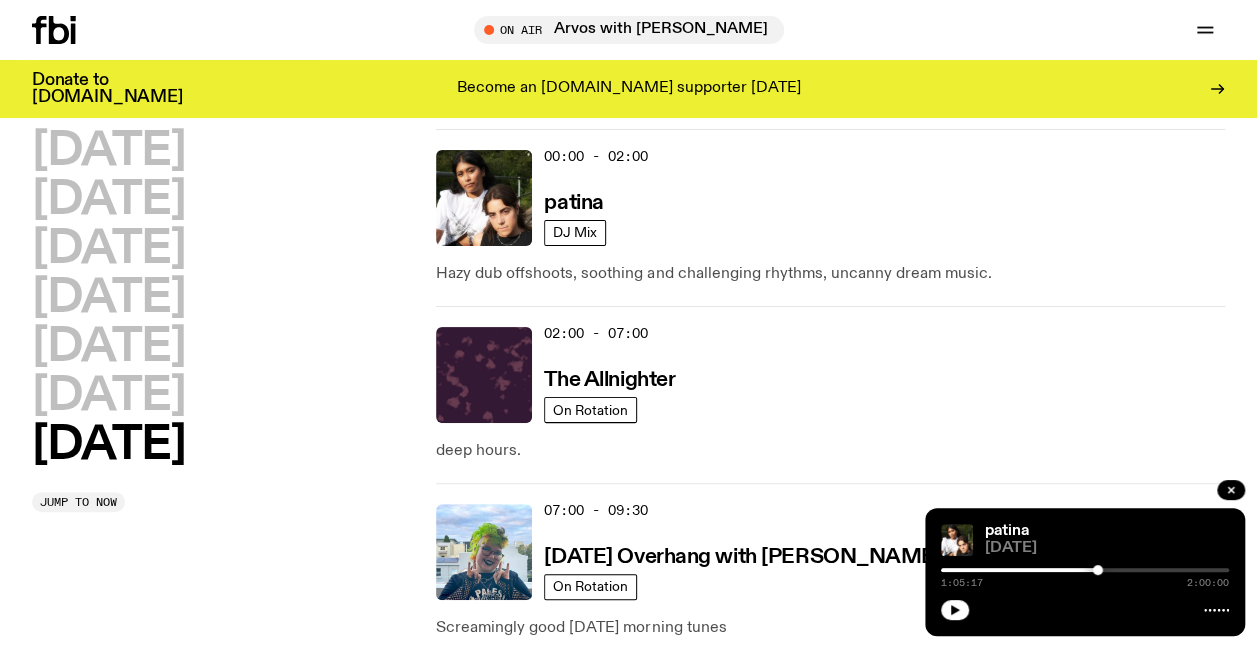 scroll, scrollTop: 56, scrollLeft: 0, axis: vertical 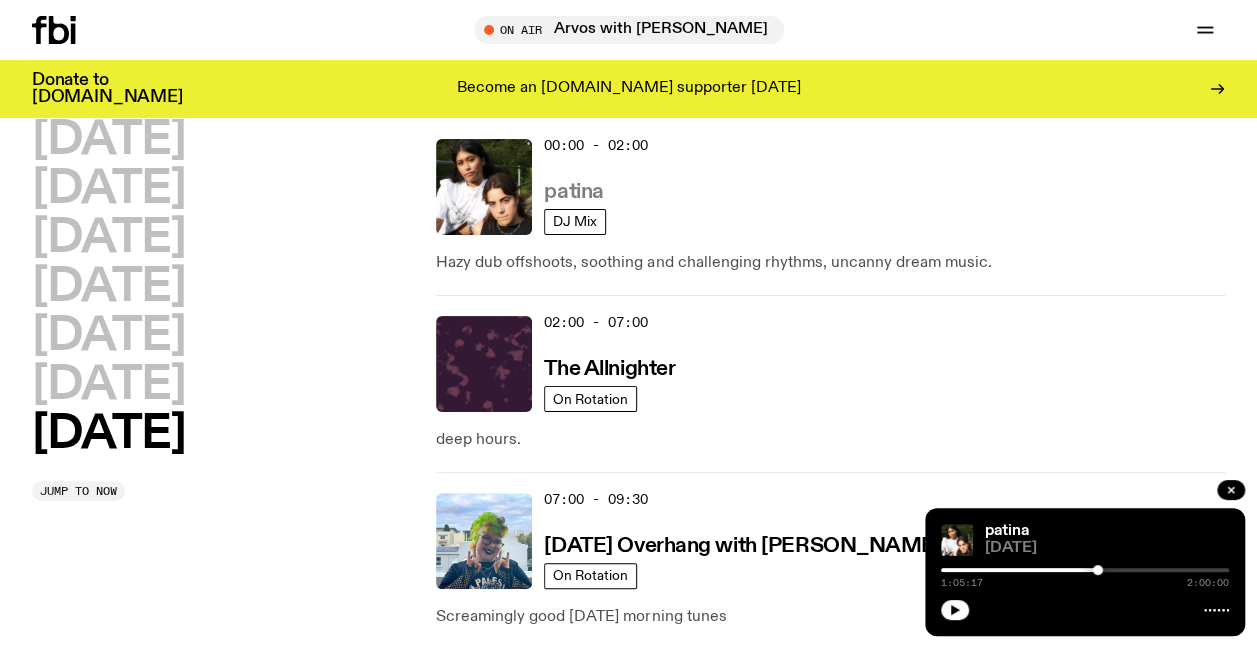click on "patina" at bounding box center [573, 192] 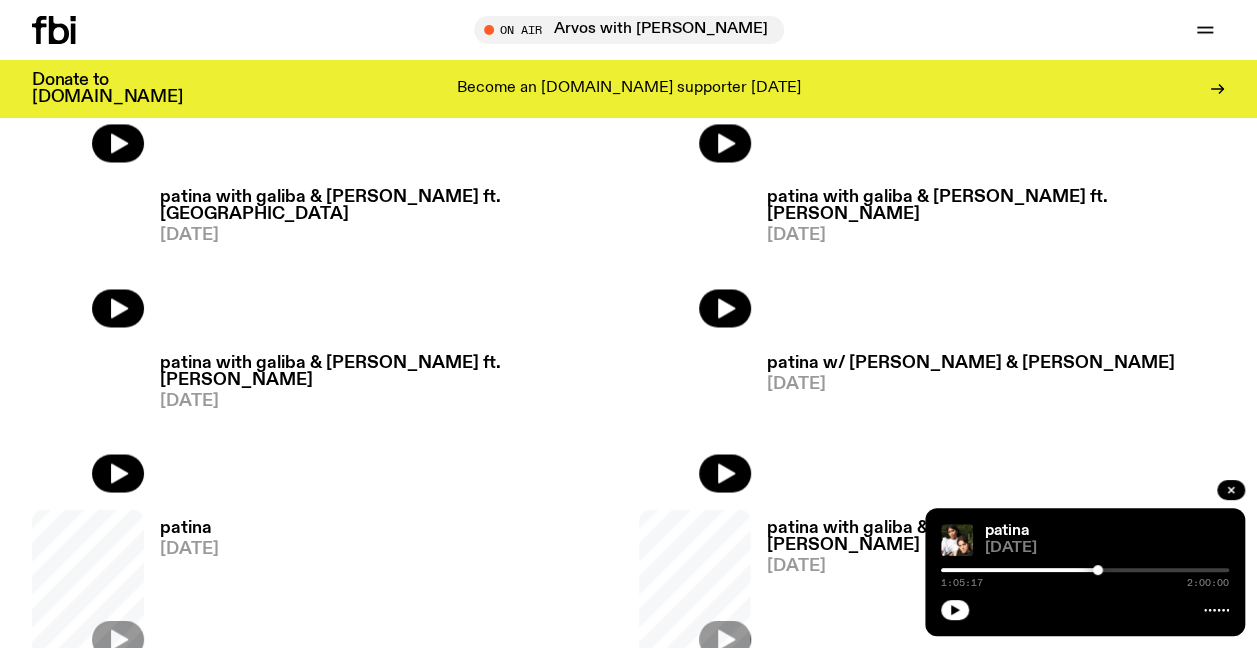 scroll, scrollTop: 1485, scrollLeft: 0, axis: vertical 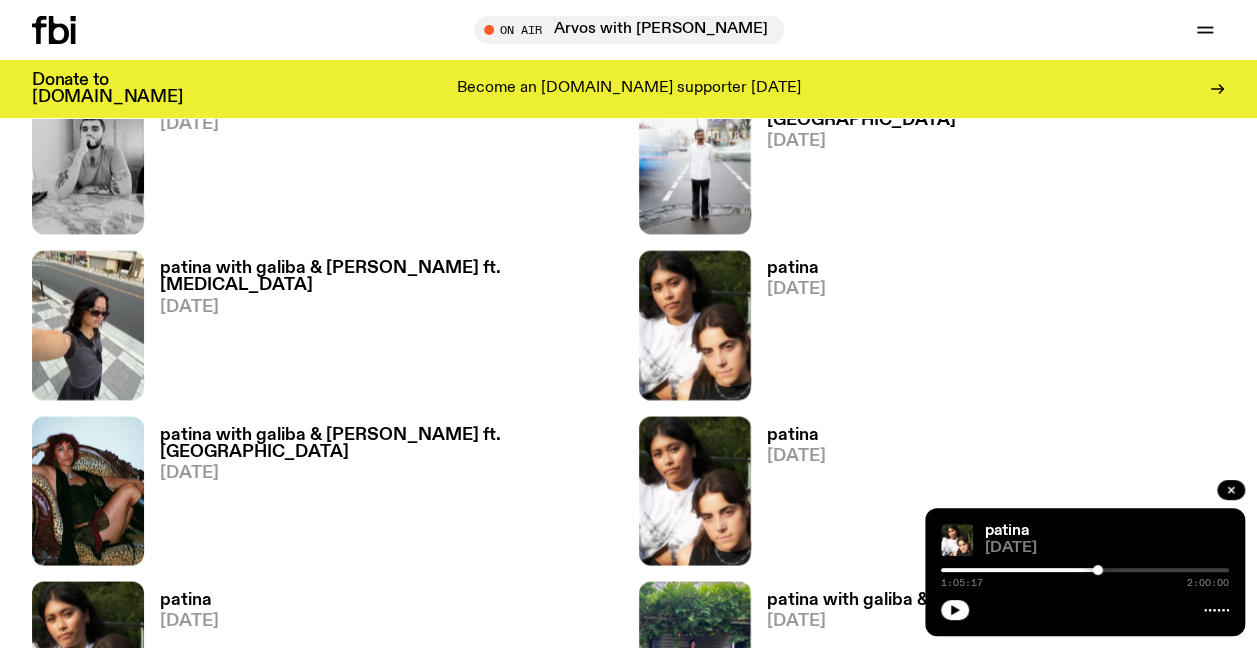 click on "patina [DATE]" at bounding box center [788, 329] 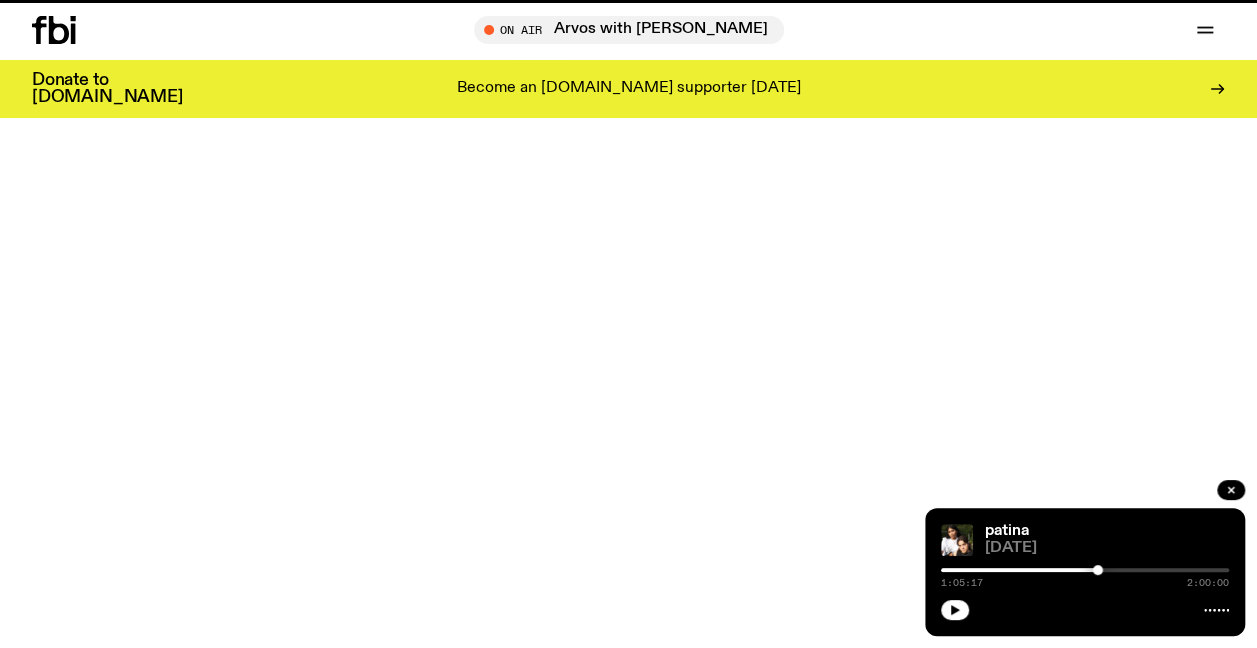 scroll, scrollTop: 0, scrollLeft: 0, axis: both 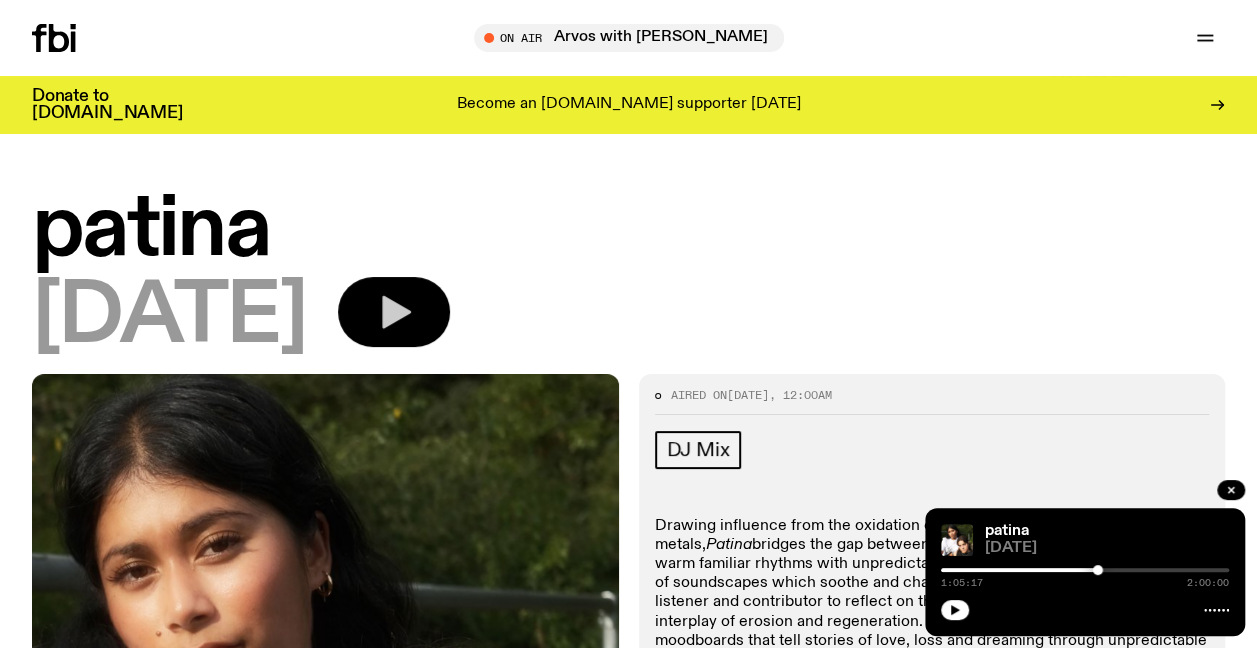 click 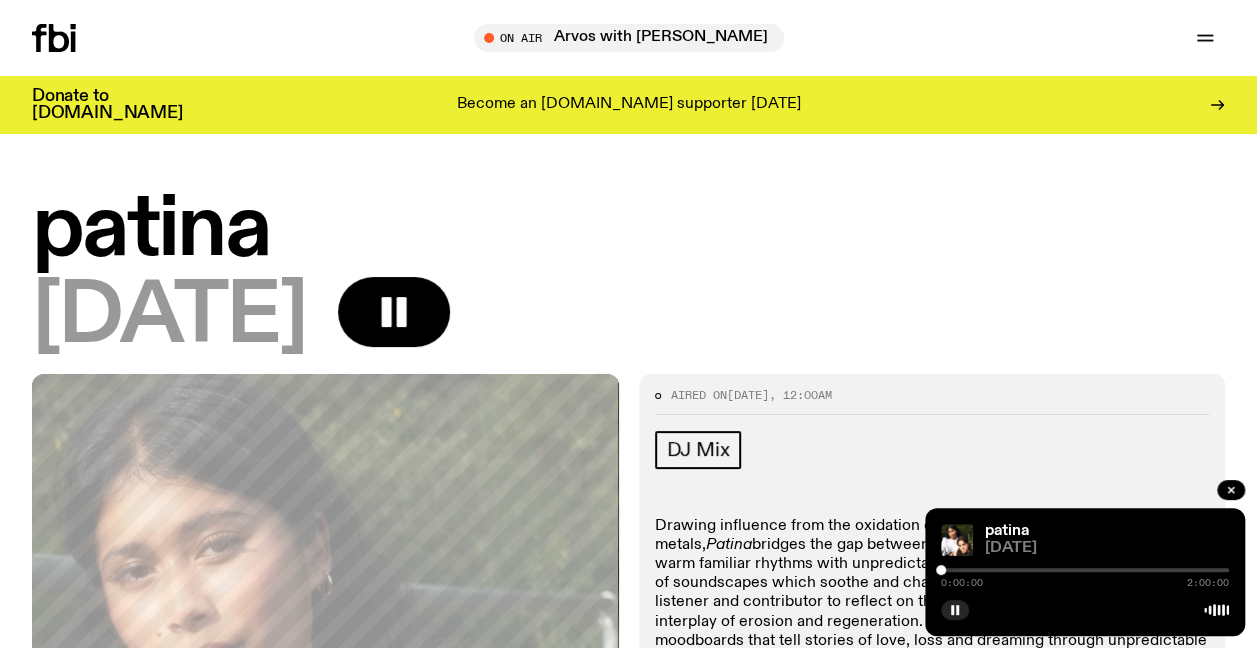 click on "0:00:00 2:00:00" at bounding box center (1085, 576) 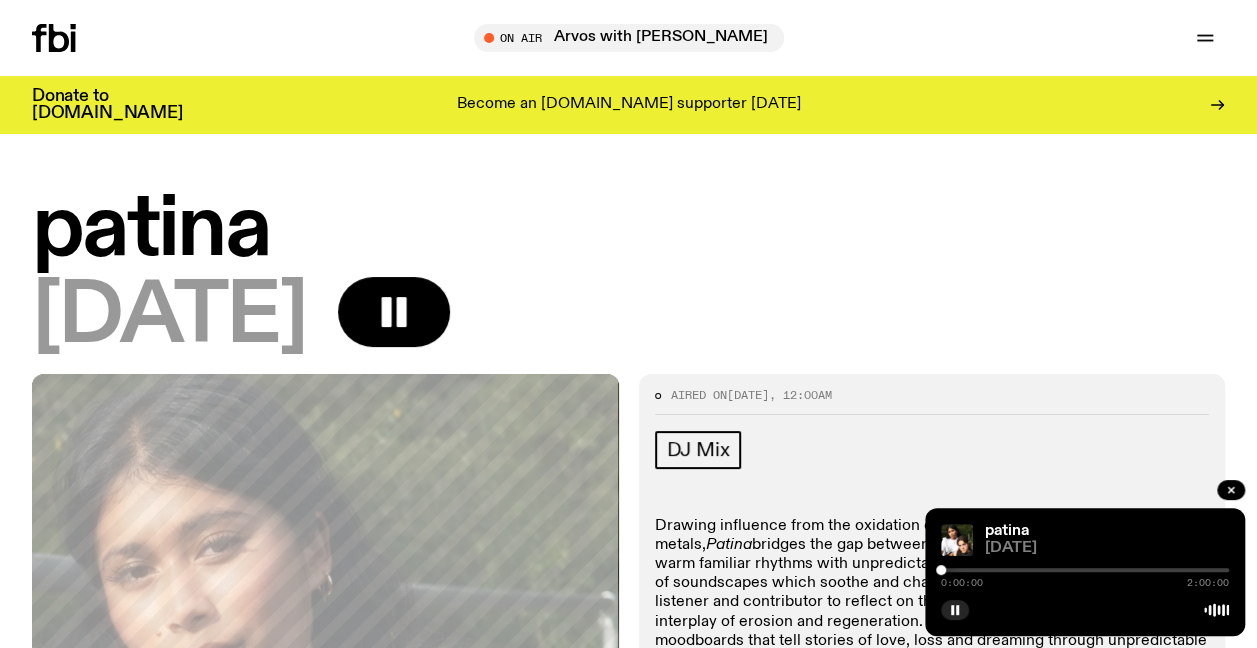 click at bounding box center [1085, 570] 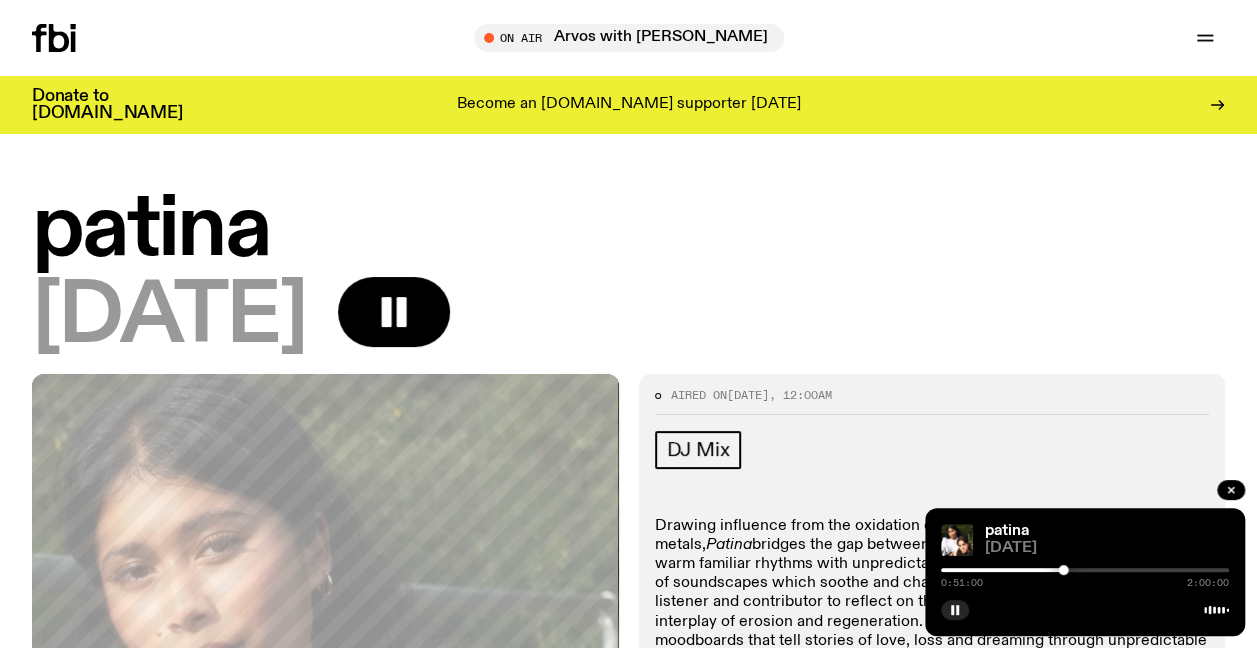 click on "0:51:00 2:00:00" at bounding box center (1085, 576) 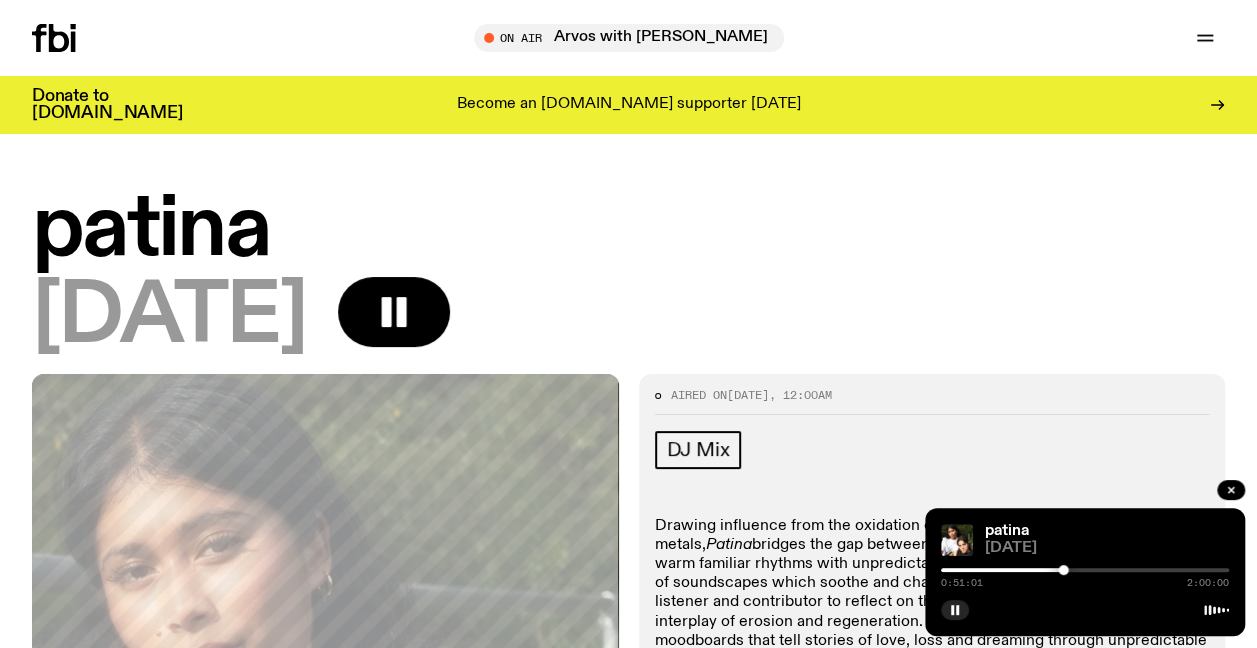 click at bounding box center [1085, 570] 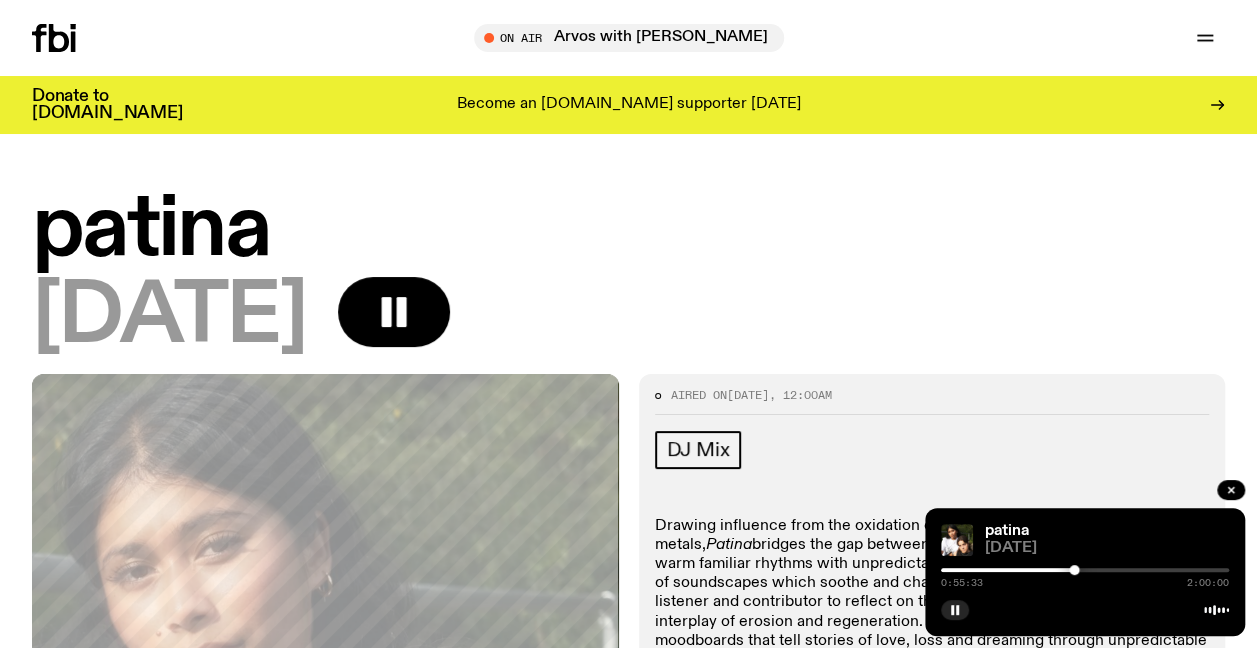click at bounding box center [1085, 570] 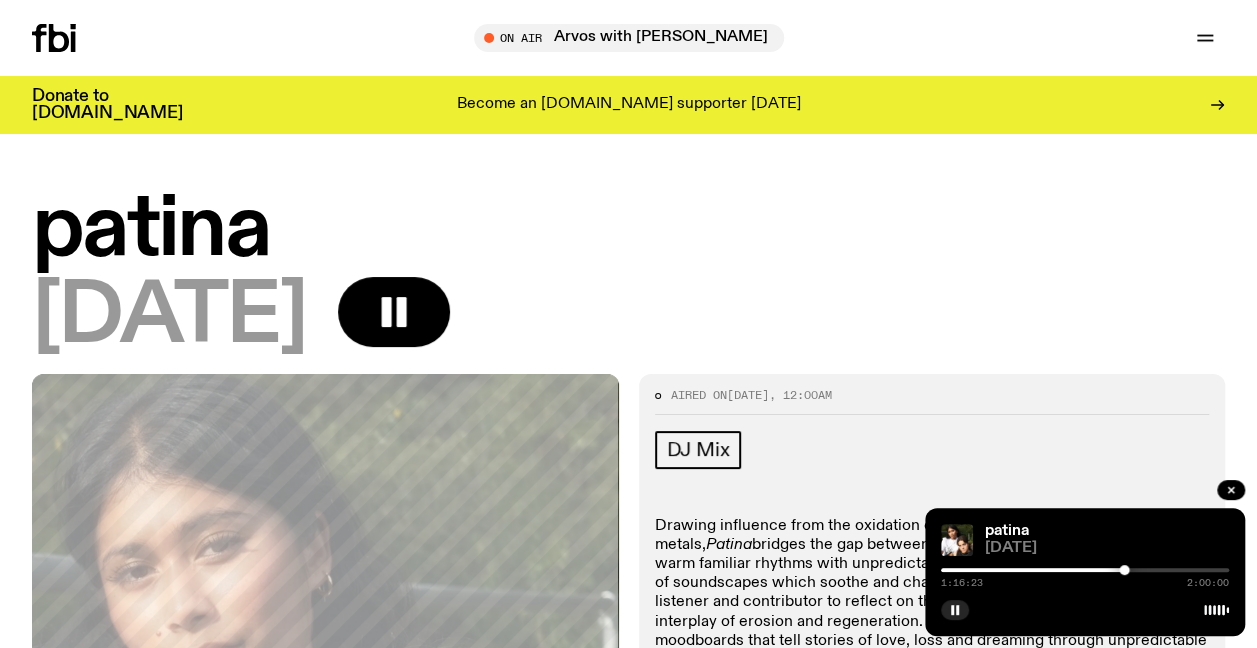 click on "1:16:23 2:00:00" at bounding box center [1085, 576] 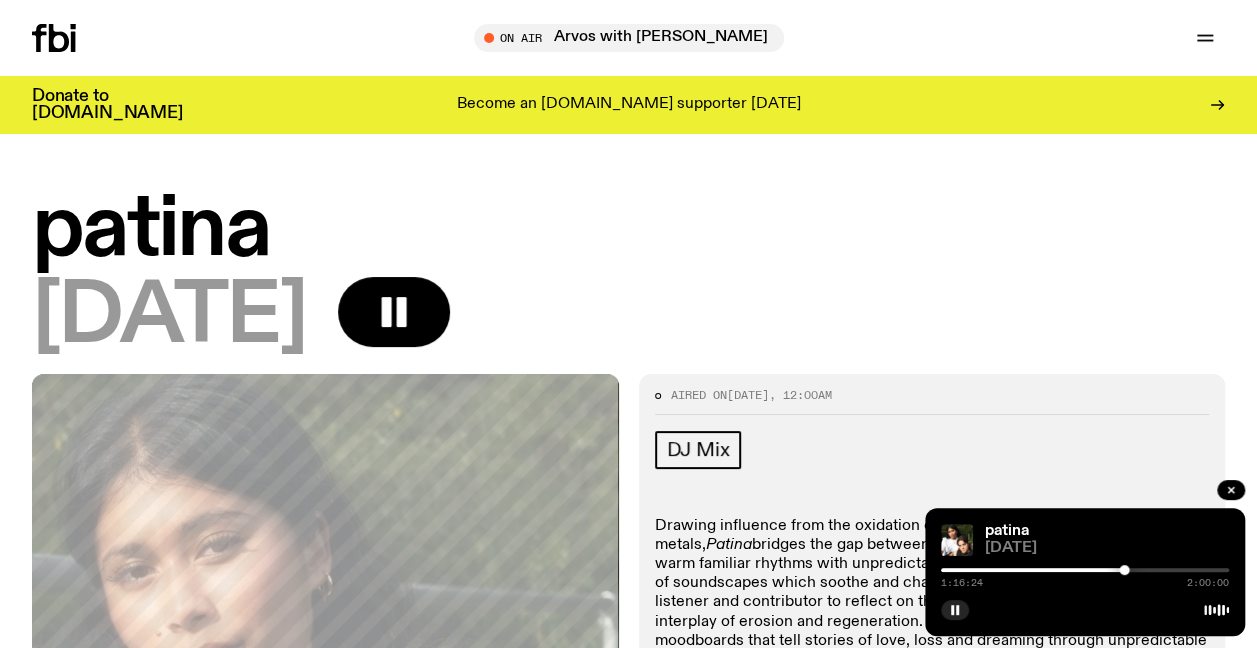 click at bounding box center [980, 570] 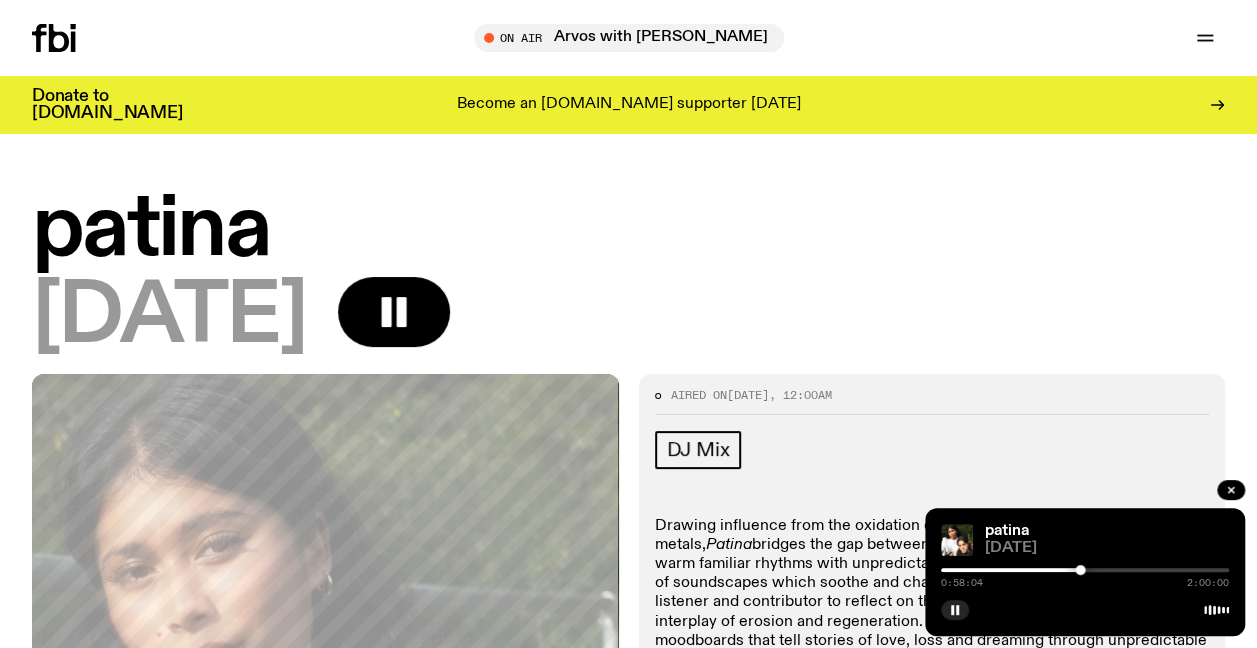 click at bounding box center (936, 570) 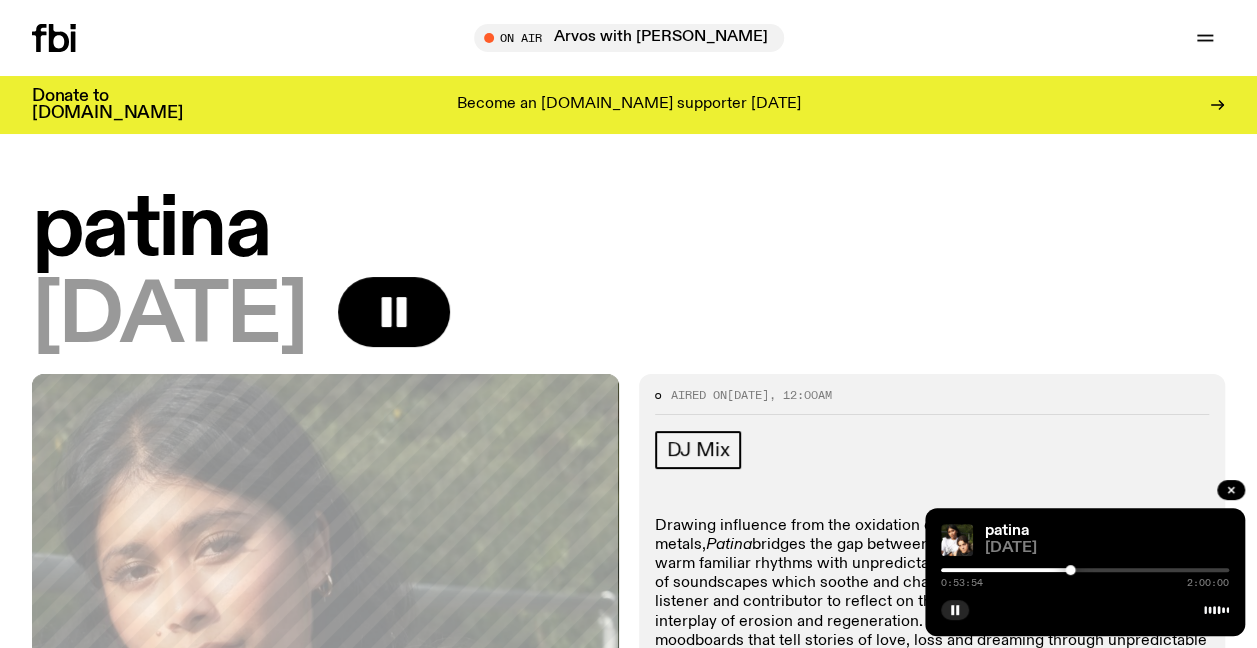 click at bounding box center (1085, 570) 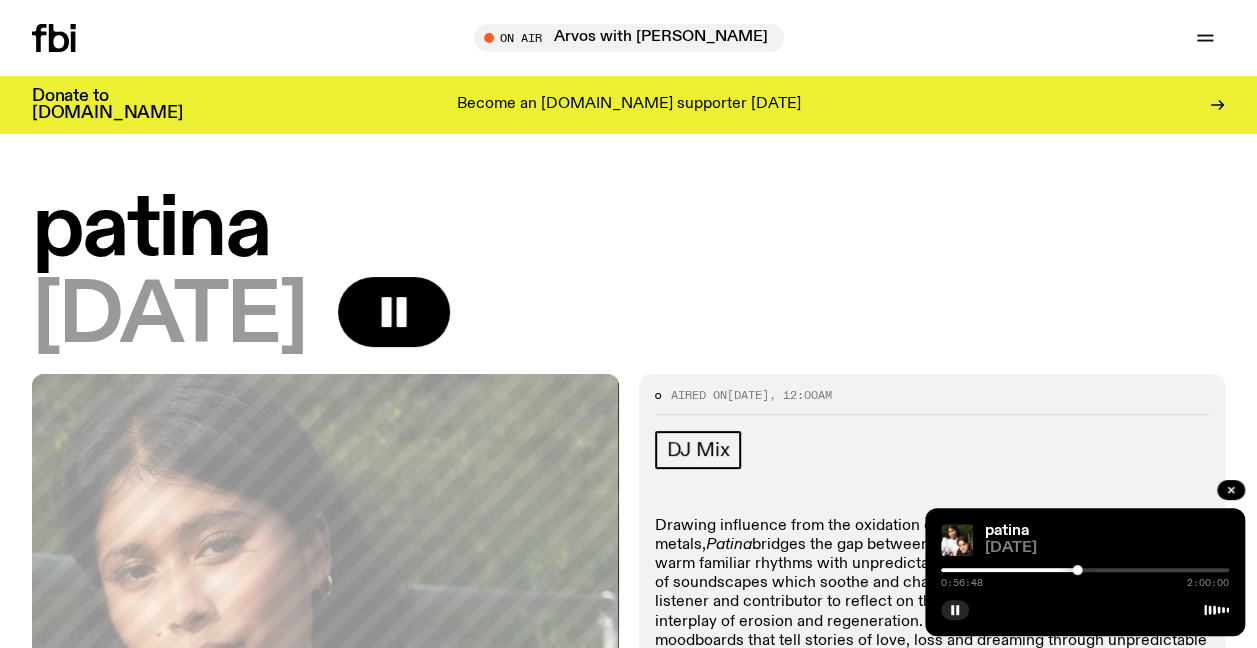 click at bounding box center [1085, 570] 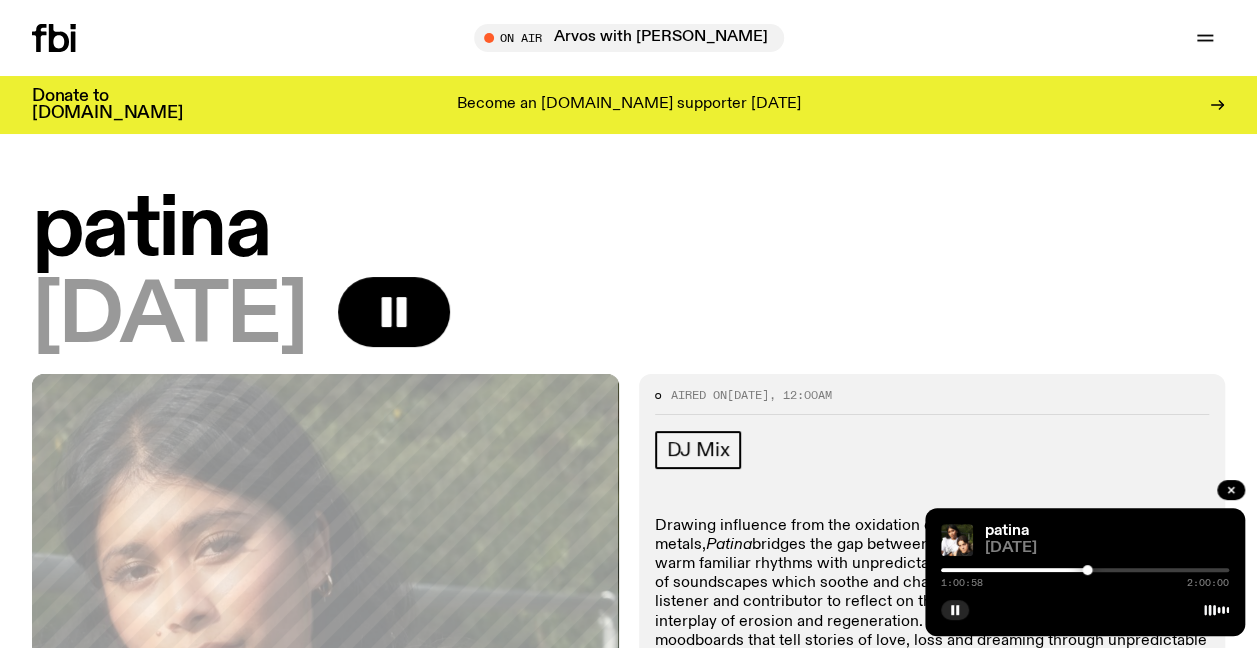 click at bounding box center [1085, 570] 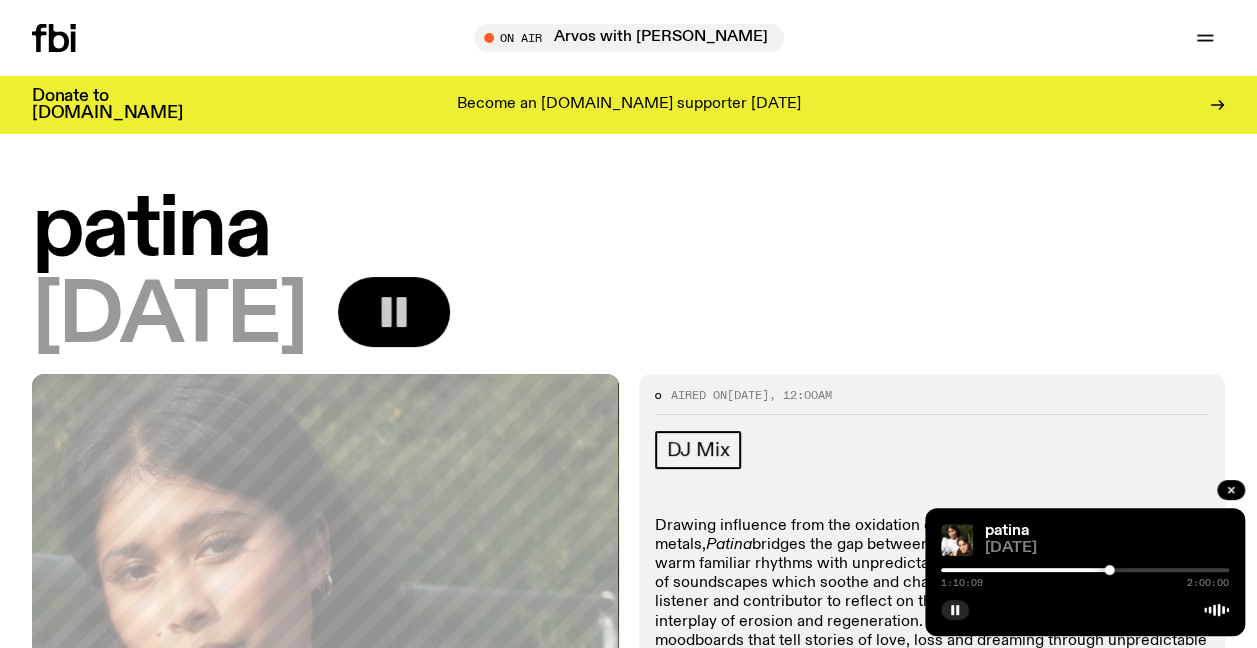 click 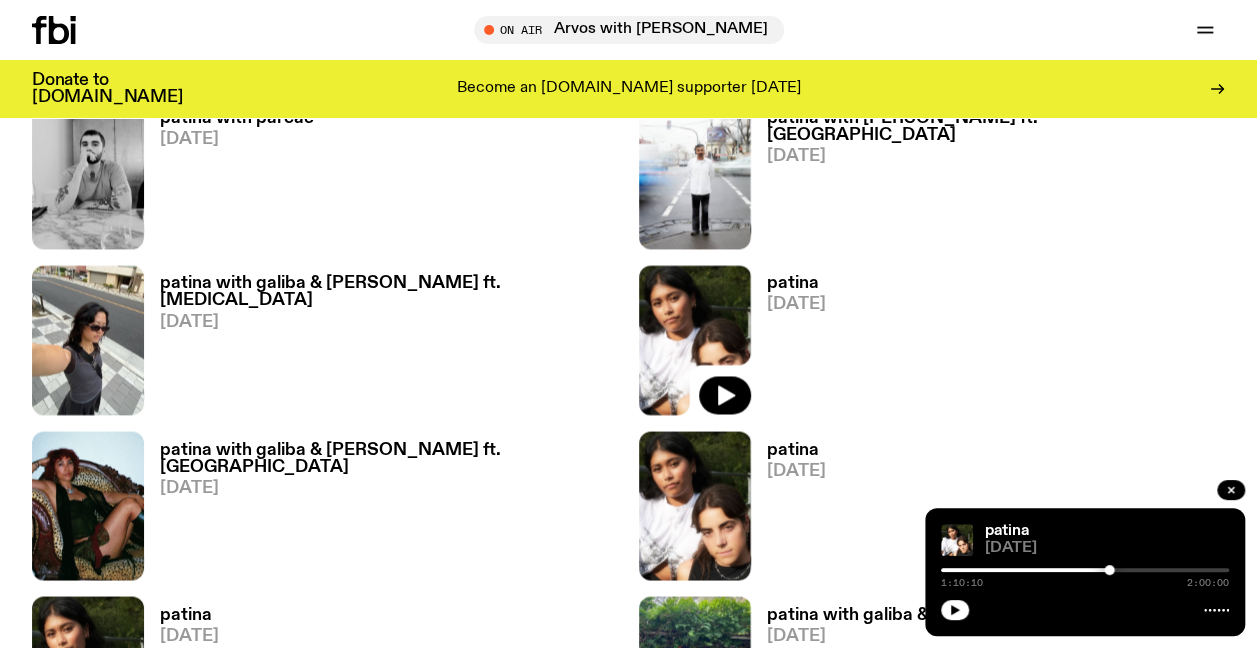 scroll, scrollTop: 1469, scrollLeft: 0, axis: vertical 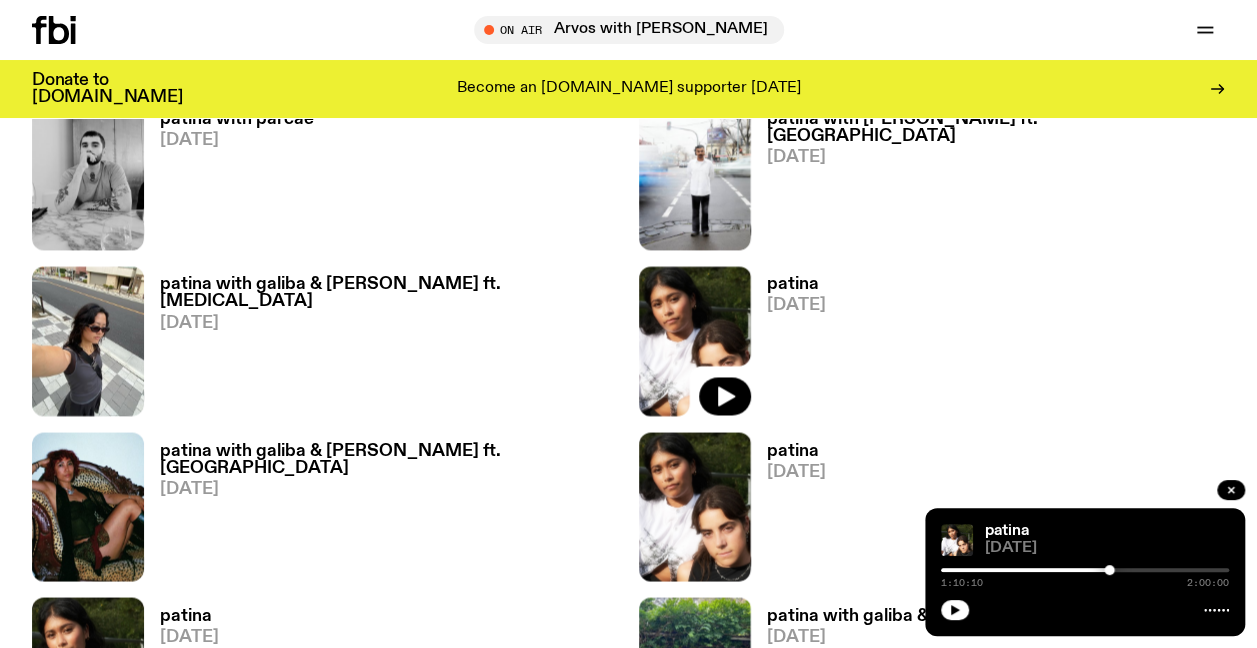 click on "patina" at bounding box center (796, 450) 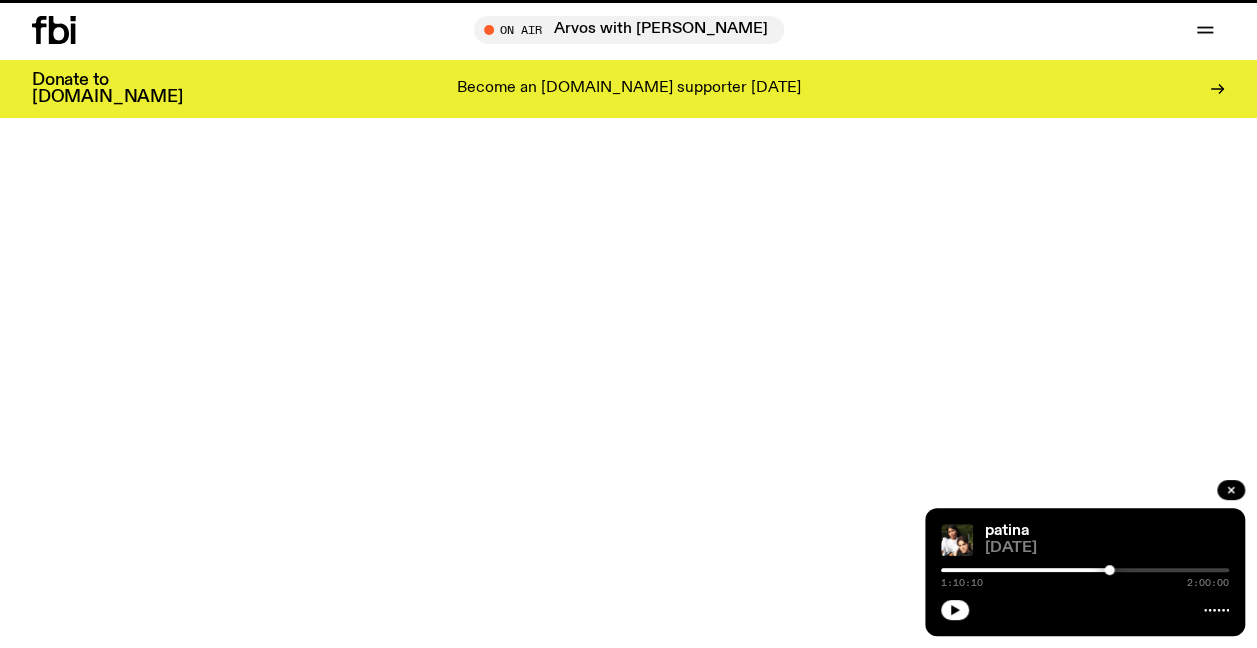 scroll, scrollTop: 0, scrollLeft: 0, axis: both 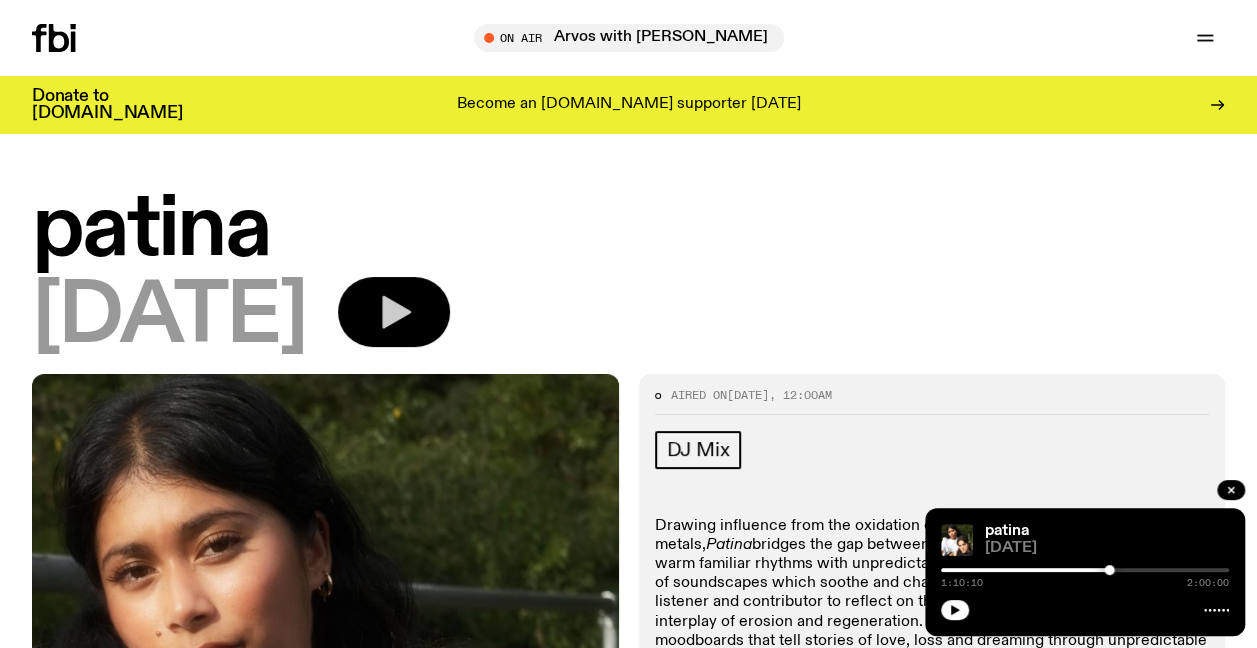 click 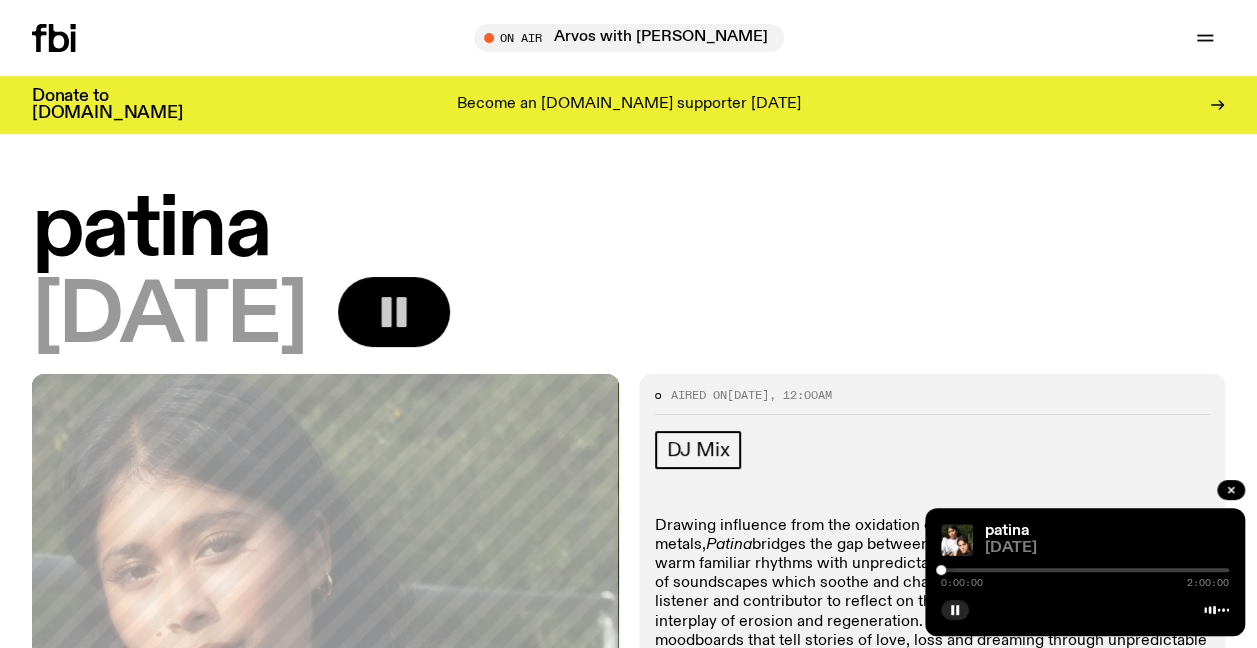 click at bounding box center [1085, 570] 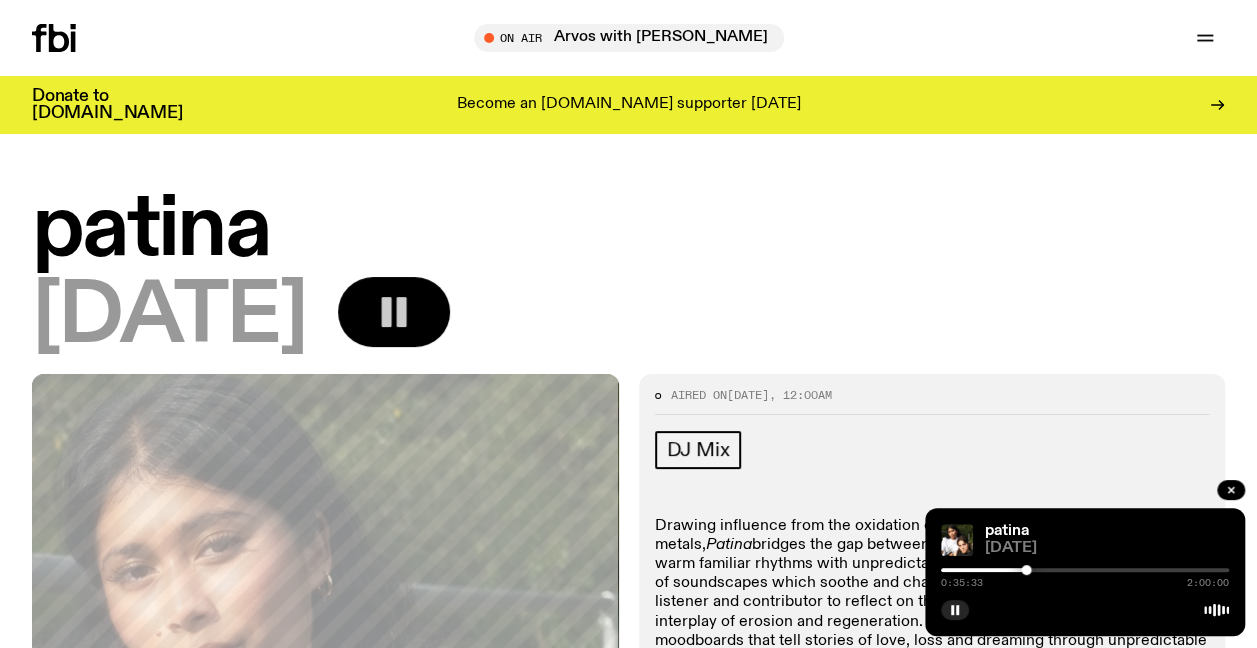 click at bounding box center [1085, 570] 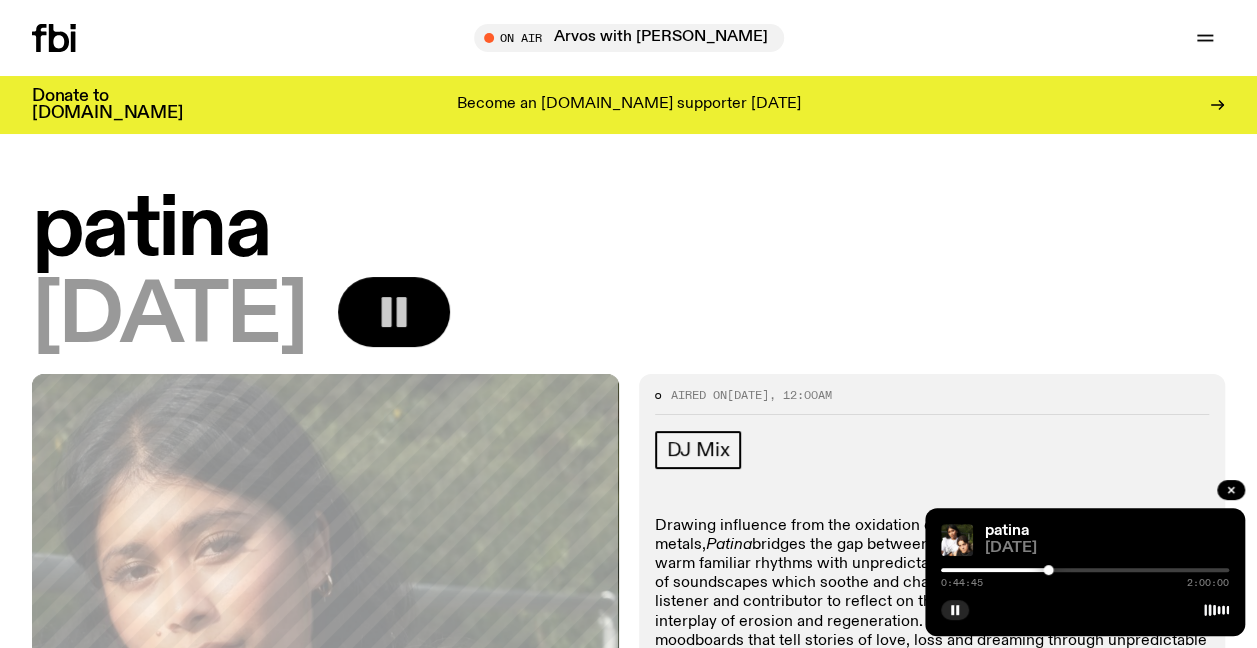 click at bounding box center (1085, 570) 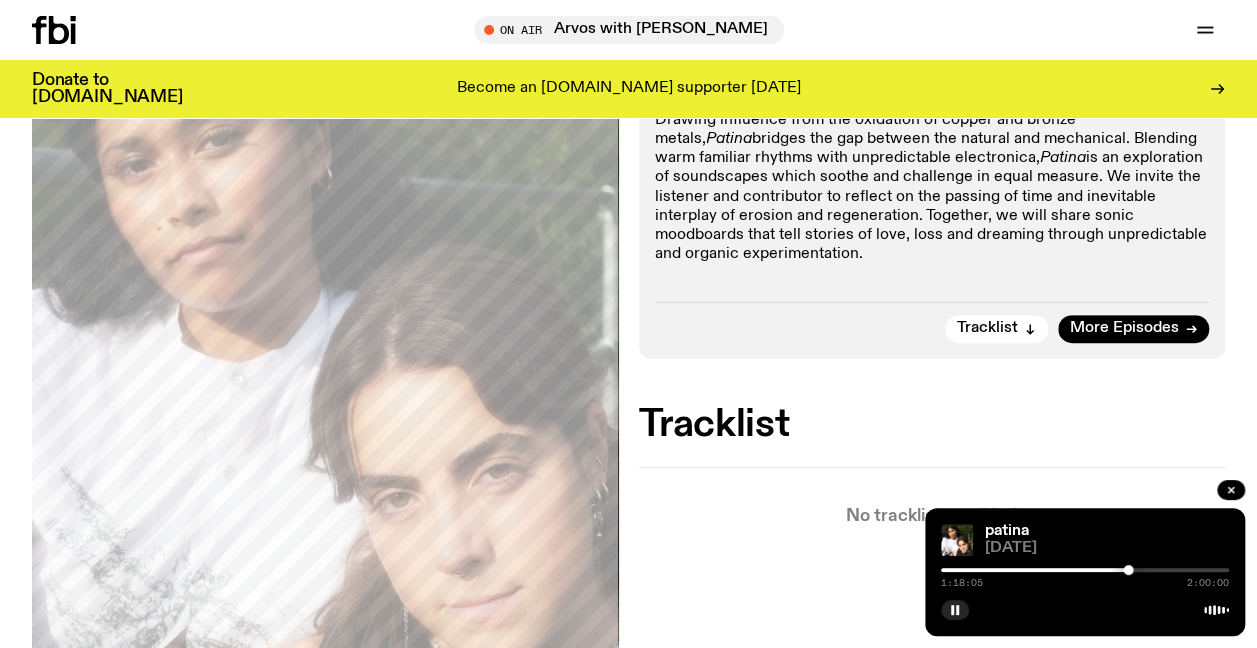 scroll, scrollTop: 389, scrollLeft: 0, axis: vertical 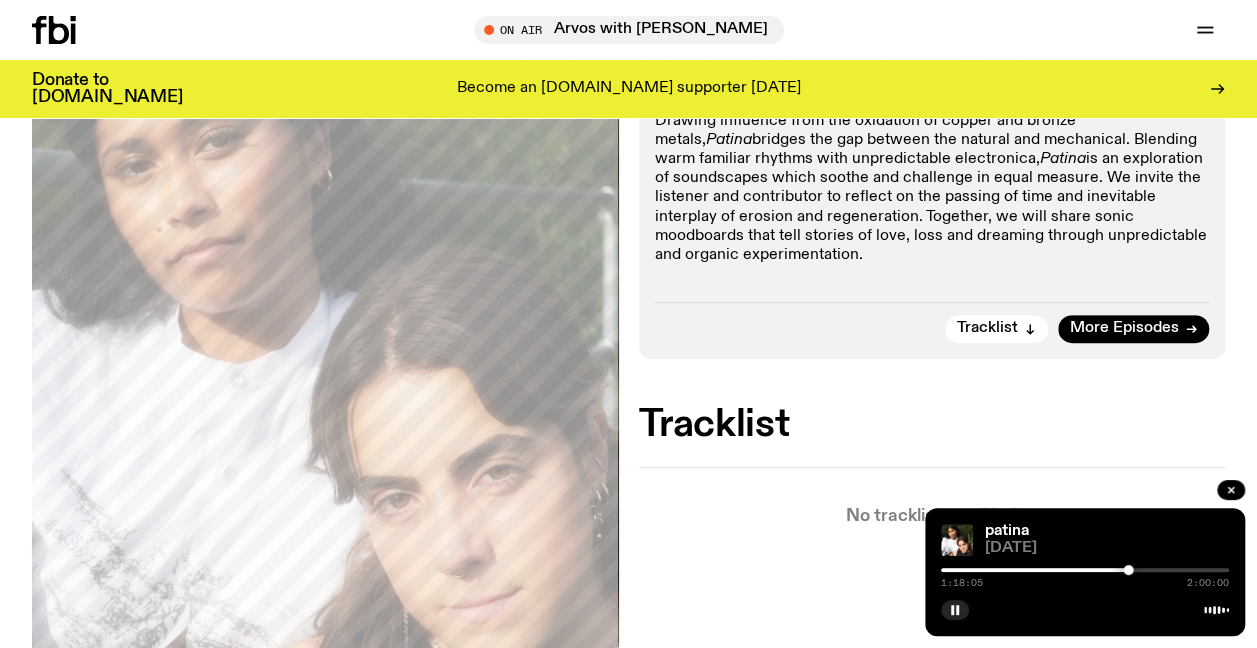 click on "1:18:05 2:00:00" at bounding box center [1085, 576] 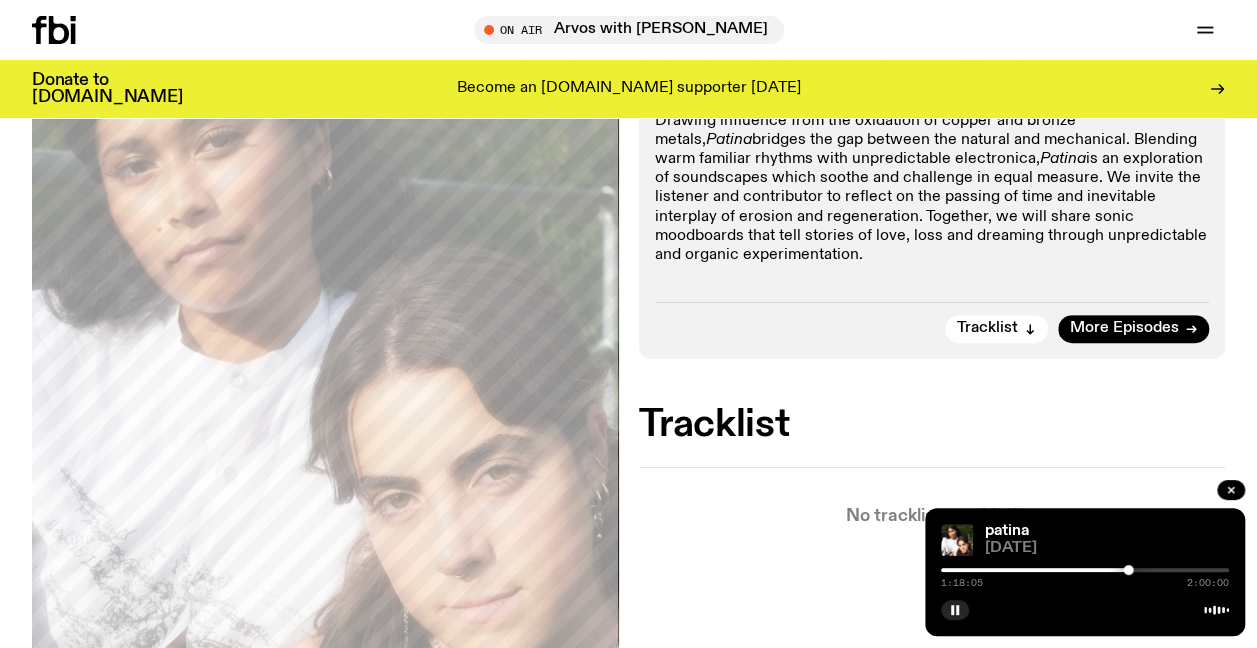 click on "1:18:05 2:00:00" at bounding box center [1085, 576] 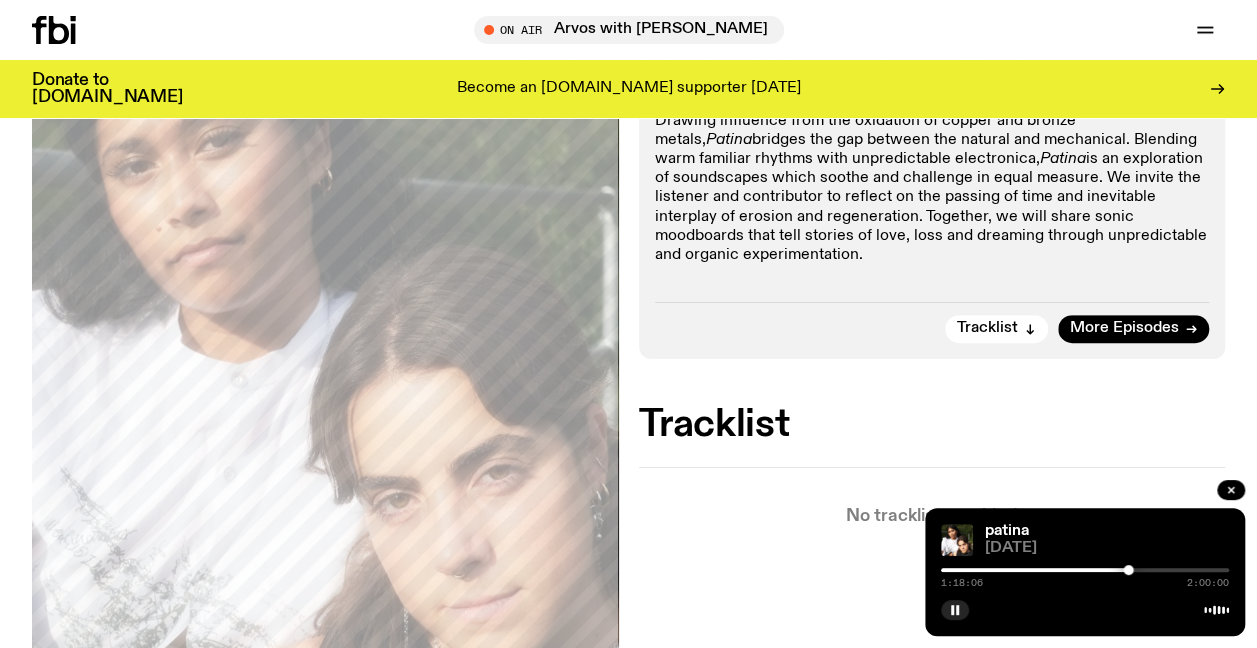 click at bounding box center (1085, 570) 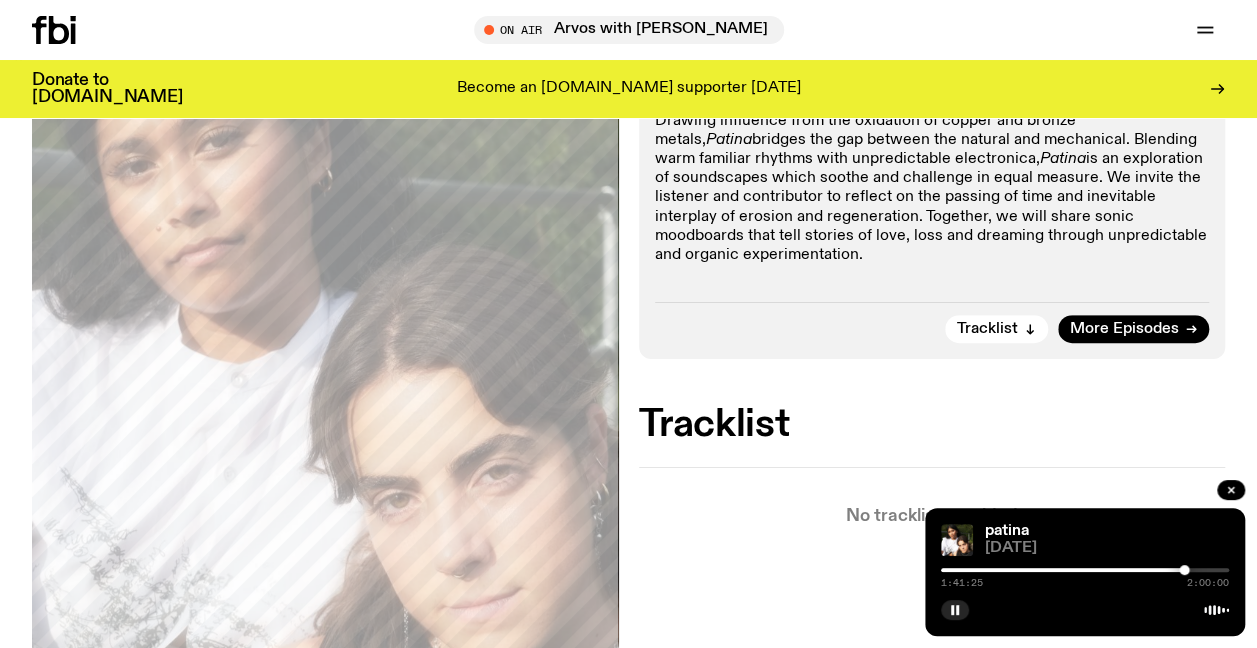 click on "1:41:25 2:00:00" at bounding box center [1085, 576] 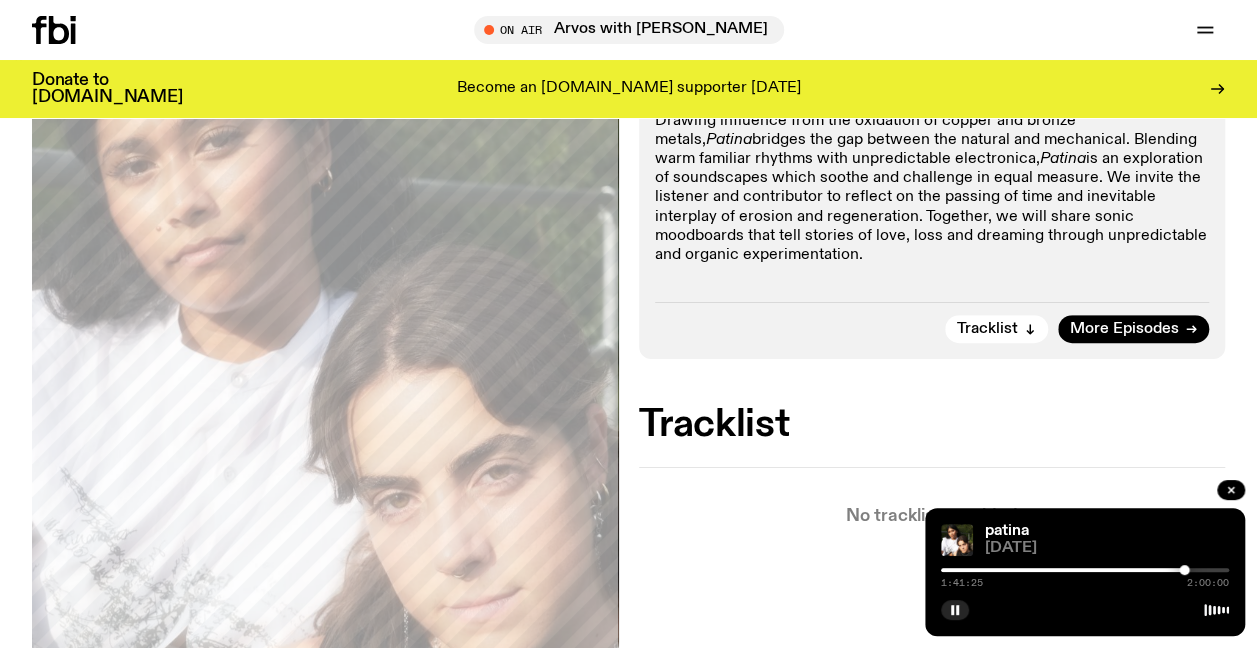click on "1:41:25 2:00:00" at bounding box center (1085, 576) 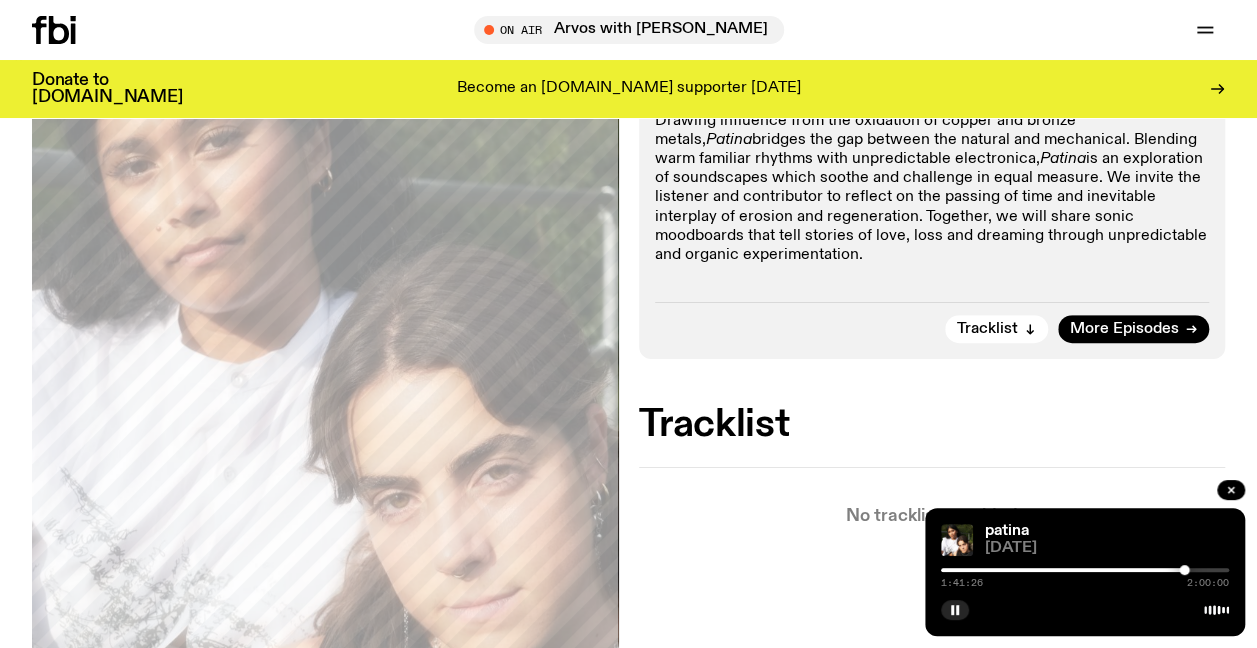 click at bounding box center (1085, 570) 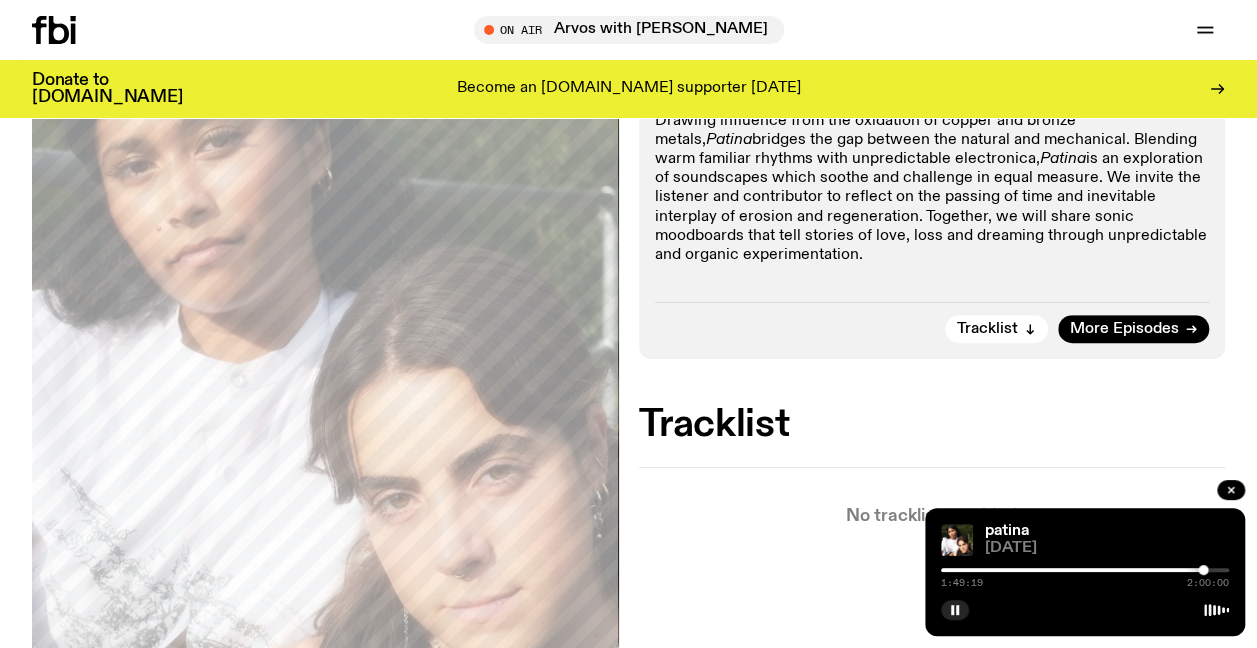 click at bounding box center [1085, 570] 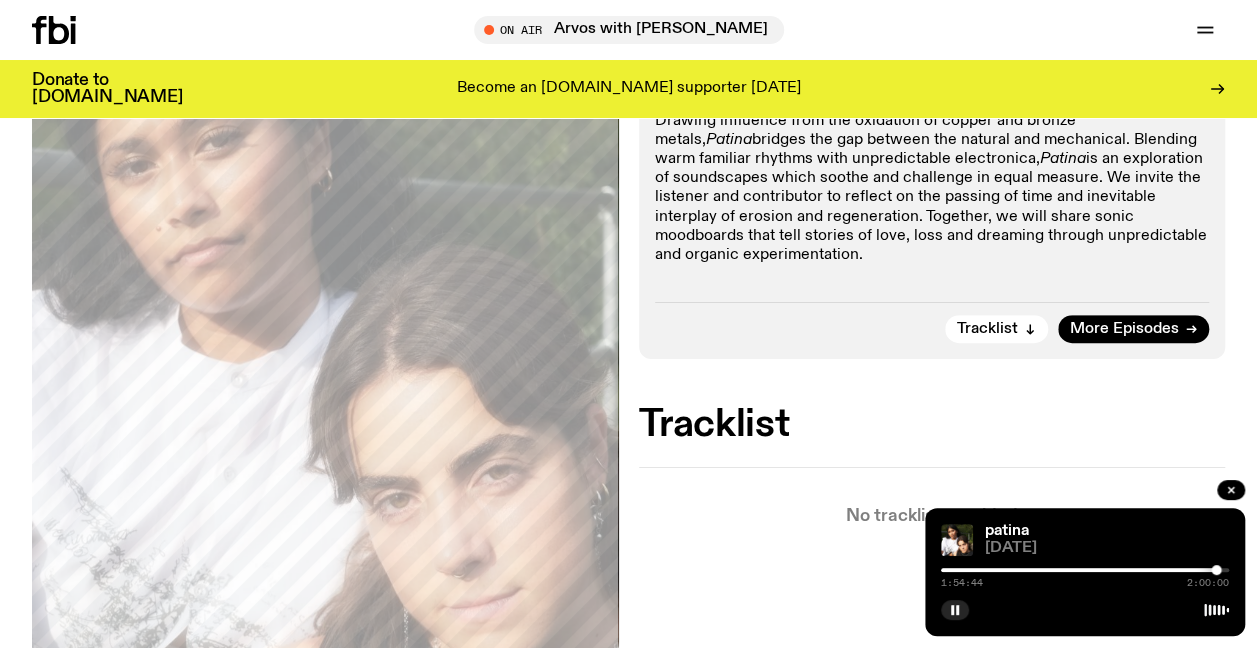 click at bounding box center (1072, 570) 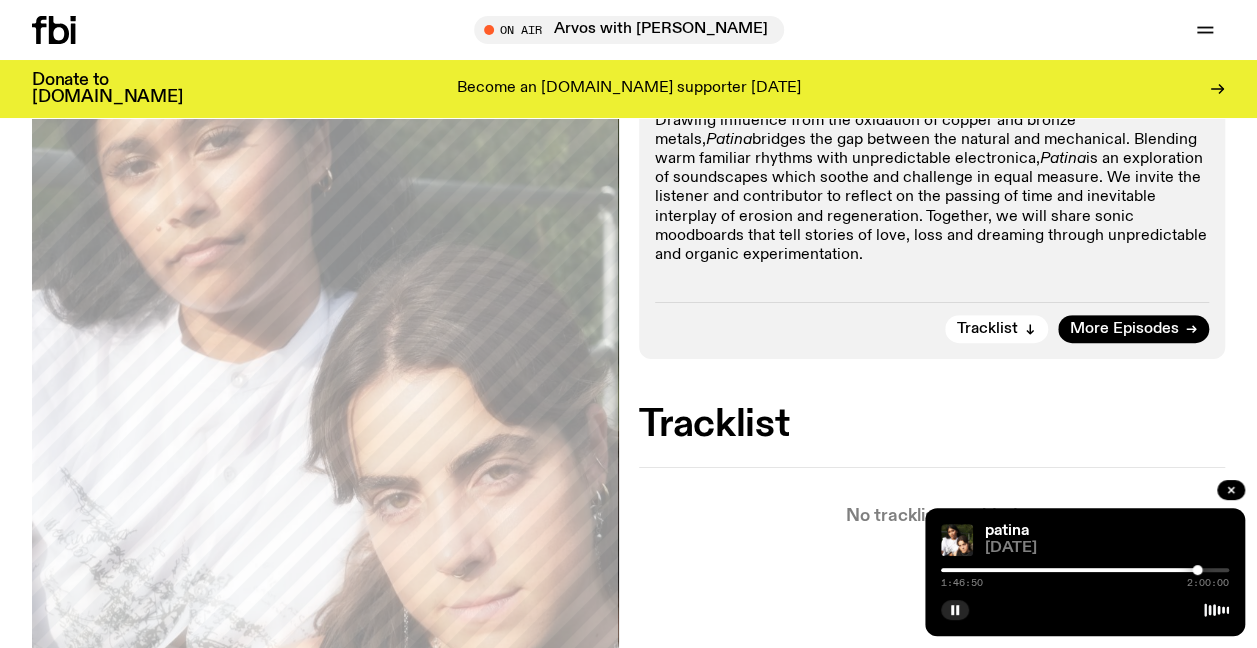 click at bounding box center (1053, 570) 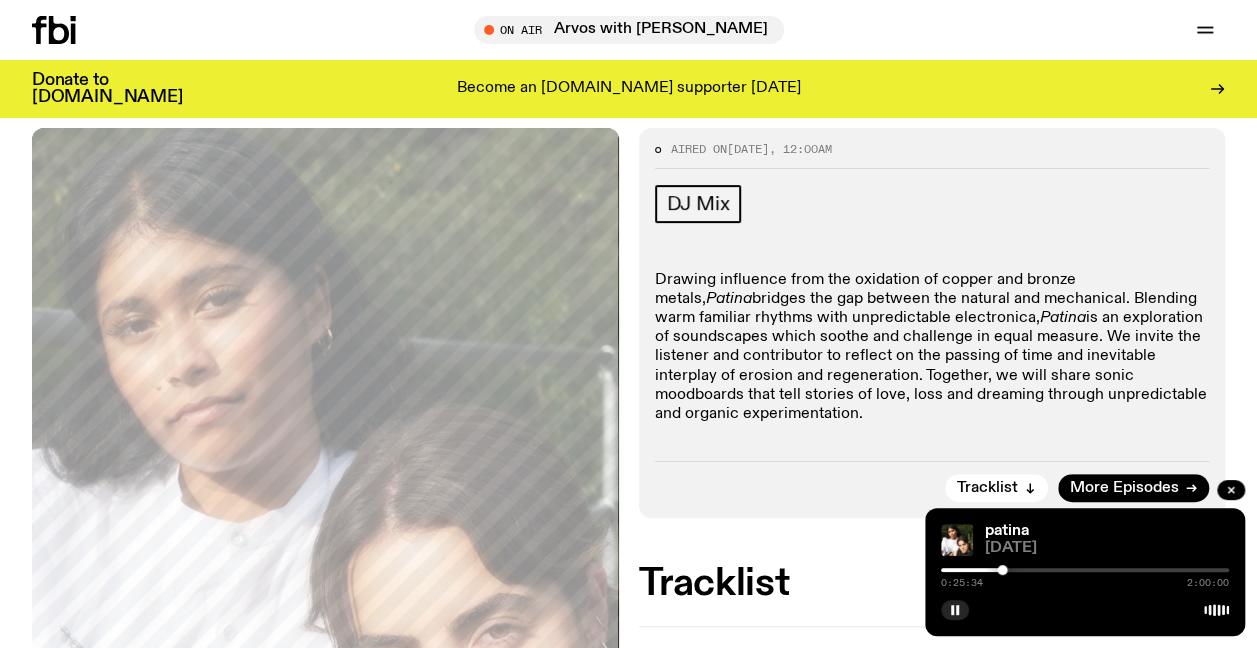 scroll, scrollTop: 0, scrollLeft: 0, axis: both 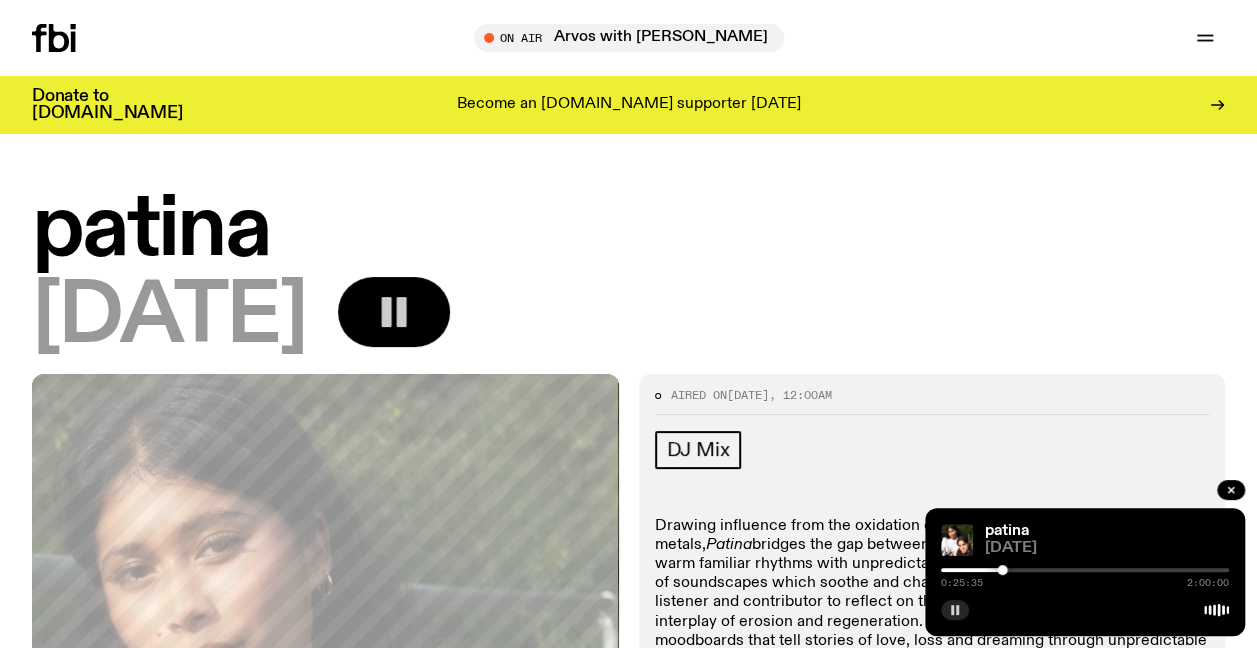 click 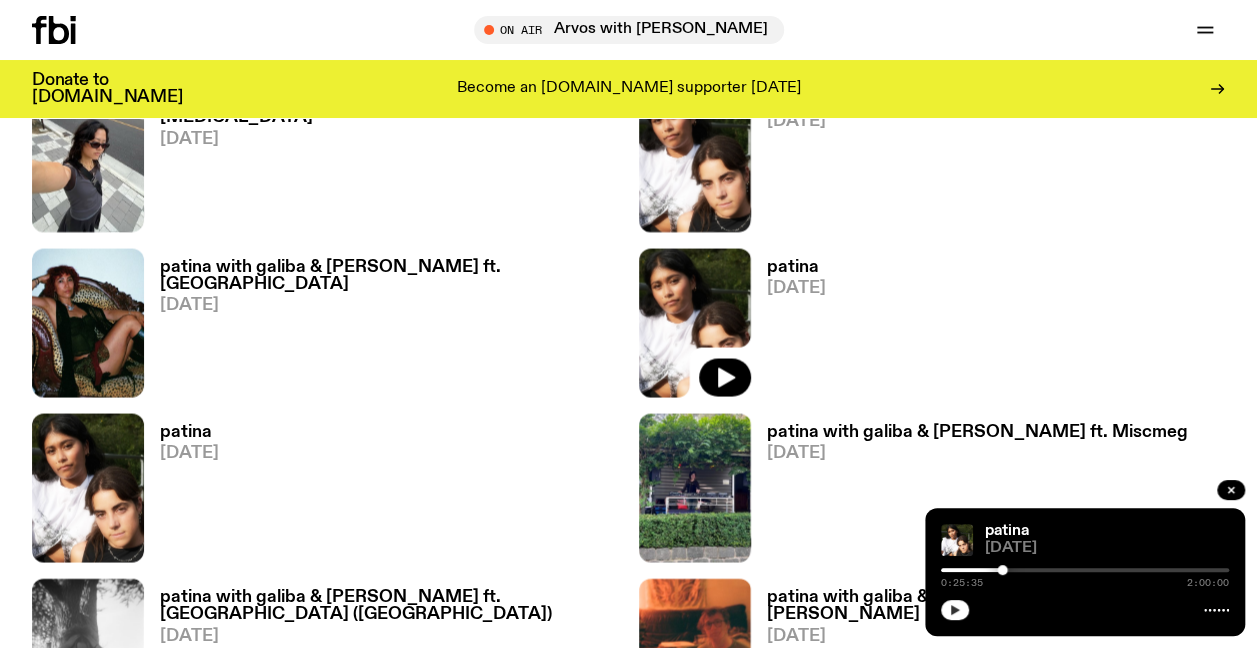 scroll, scrollTop: 1753, scrollLeft: 0, axis: vertical 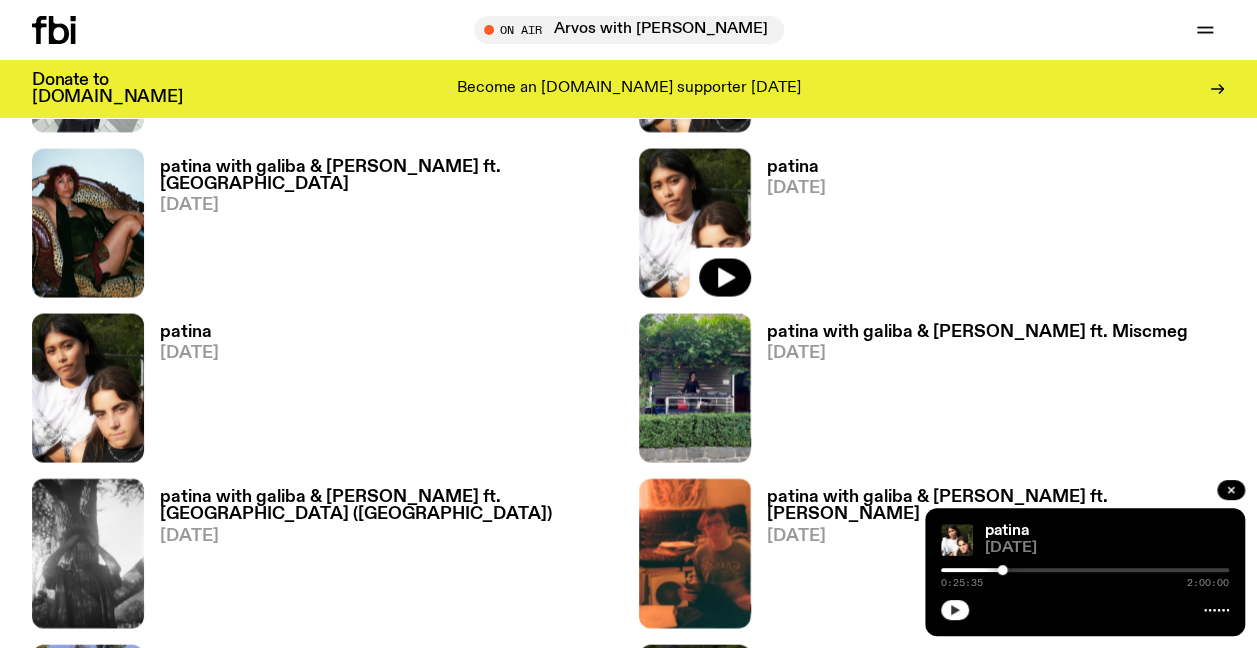click on "patina" at bounding box center [189, 331] 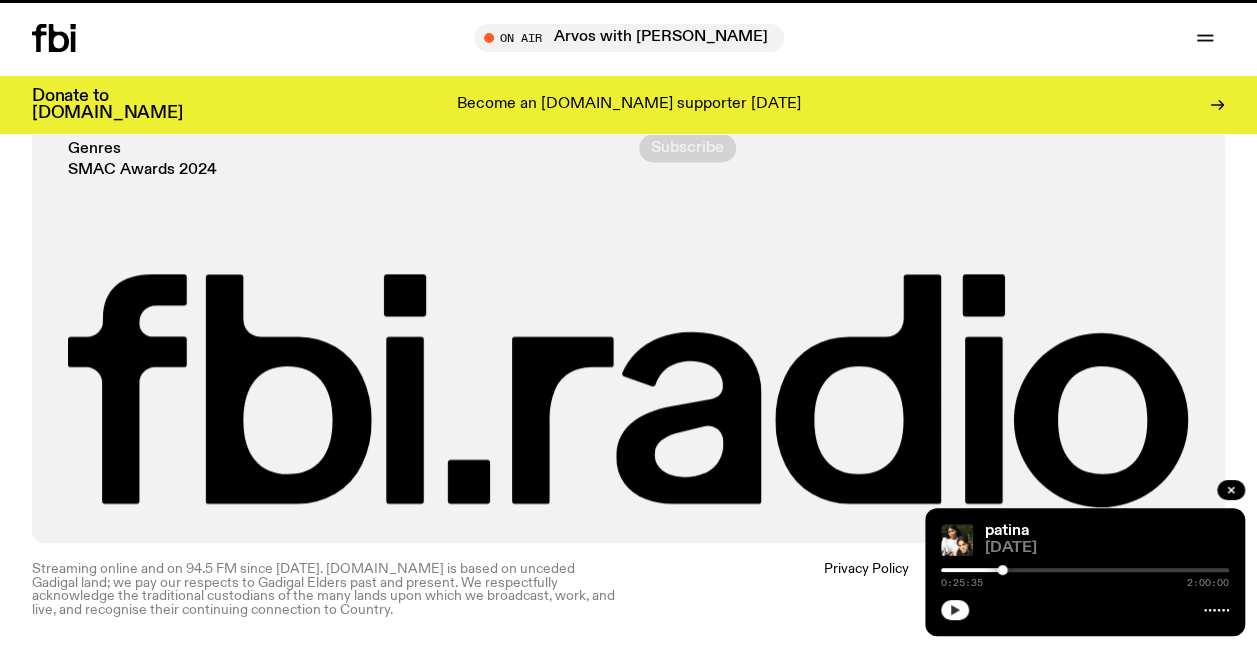 scroll, scrollTop: 0, scrollLeft: 0, axis: both 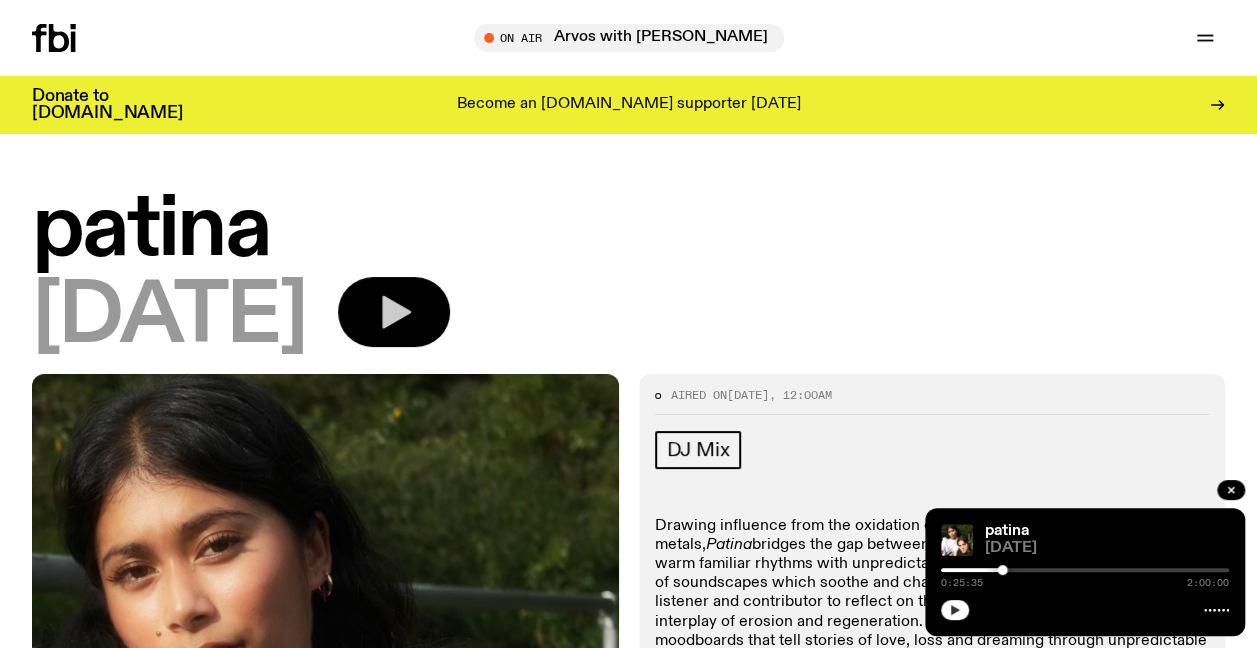 click 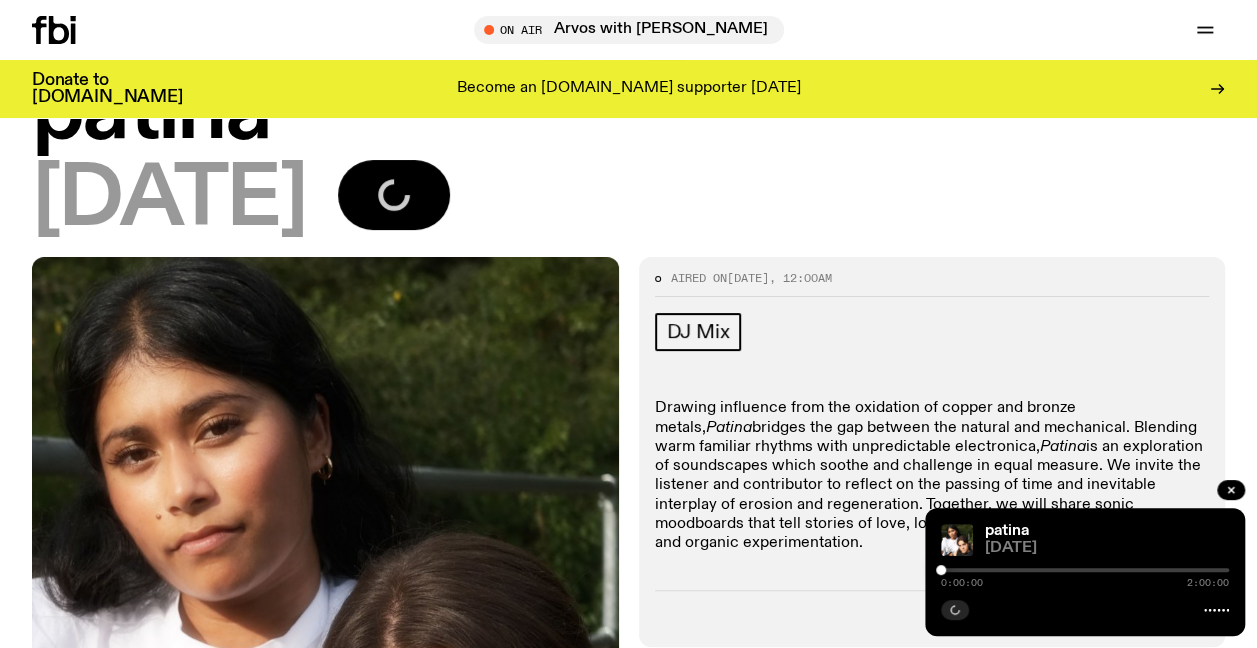 scroll, scrollTop: 191, scrollLeft: 0, axis: vertical 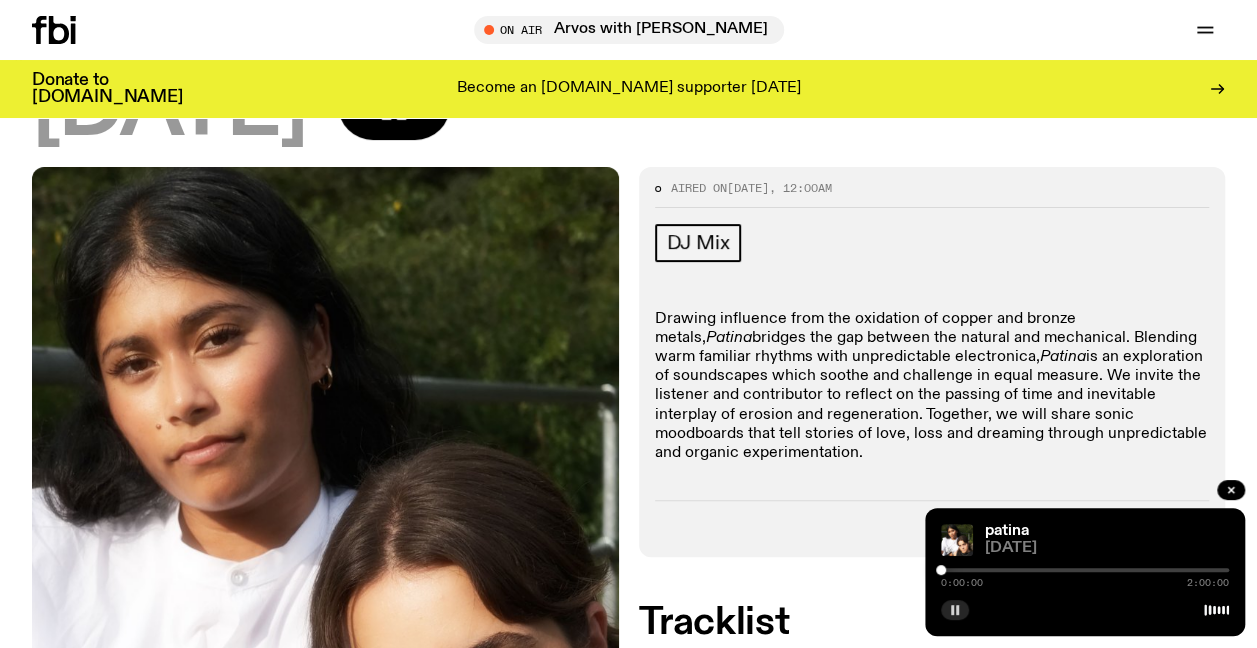 click at bounding box center (1085, 570) 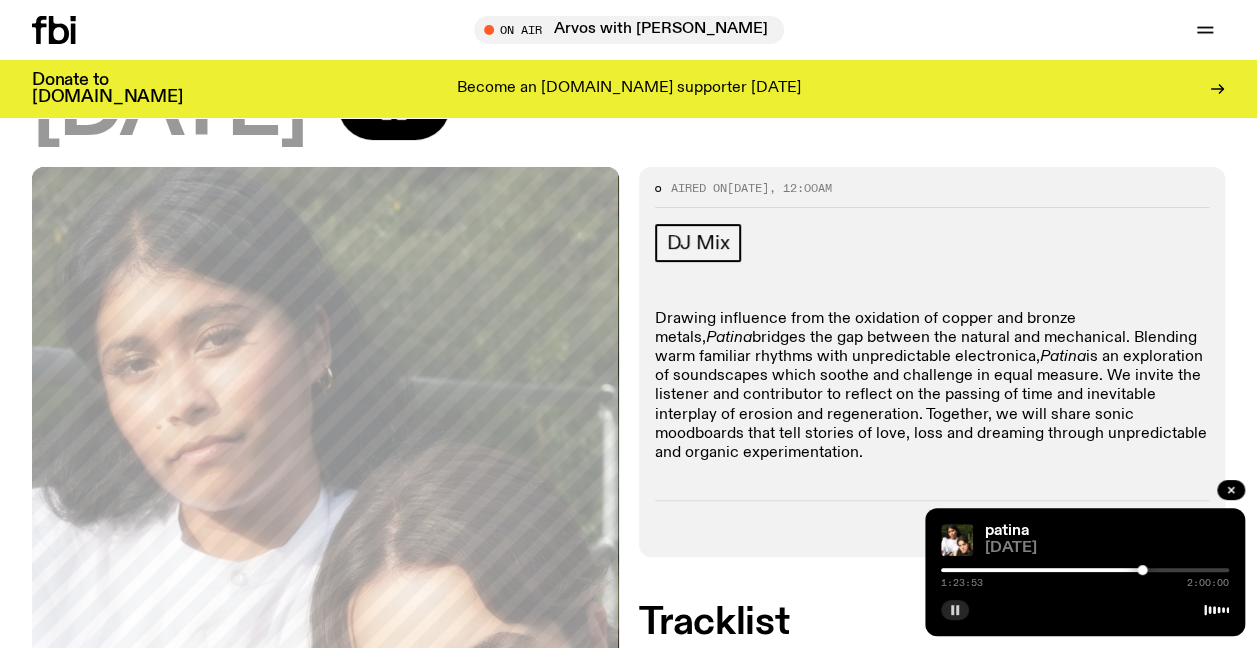click on "1:23:53 2:00:00" at bounding box center (1085, 576) 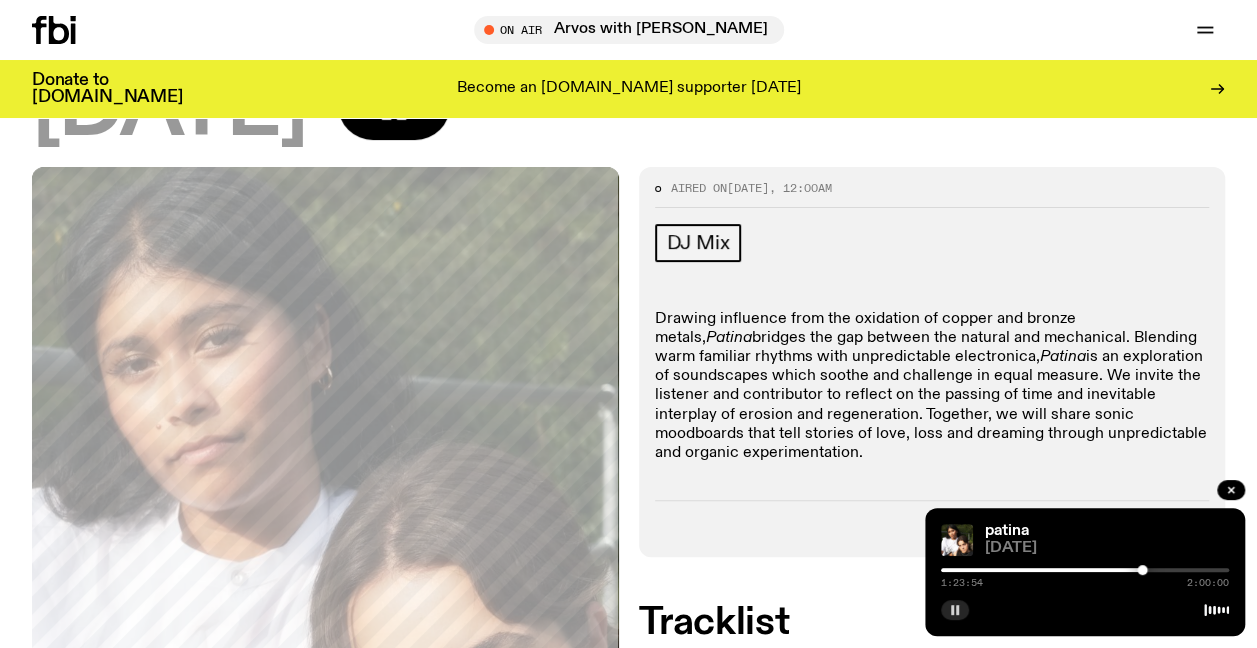 click at bounding box center (1085, 570) 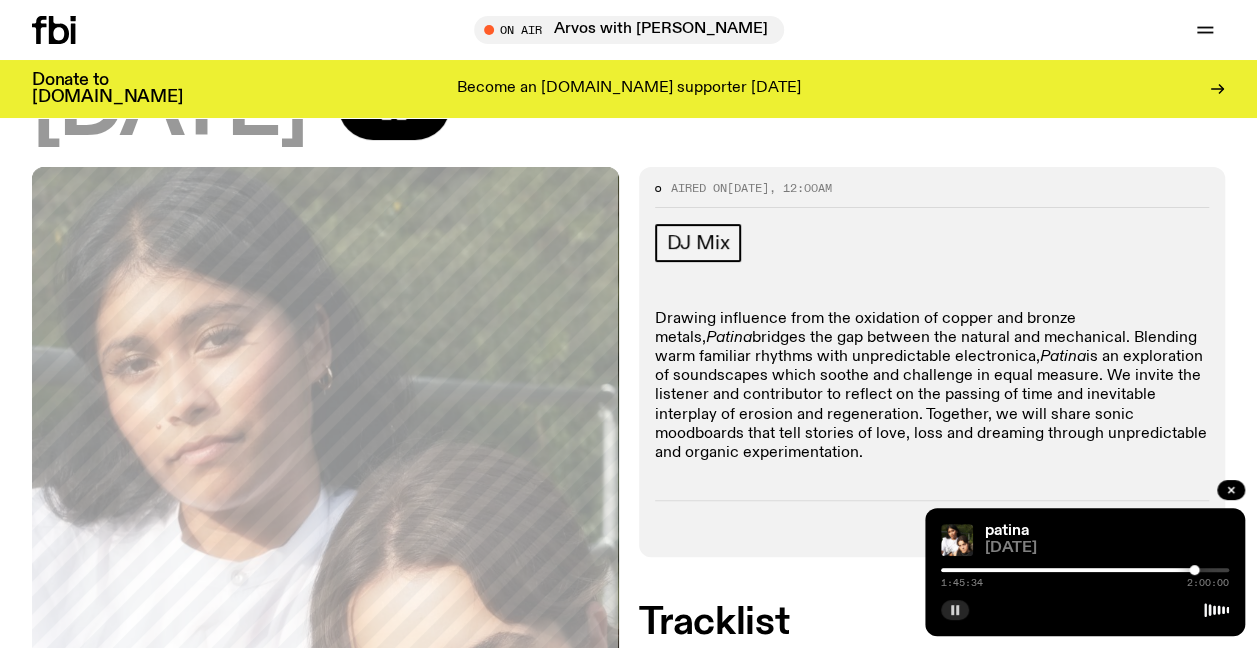 click at bounding box center (1085, 570) 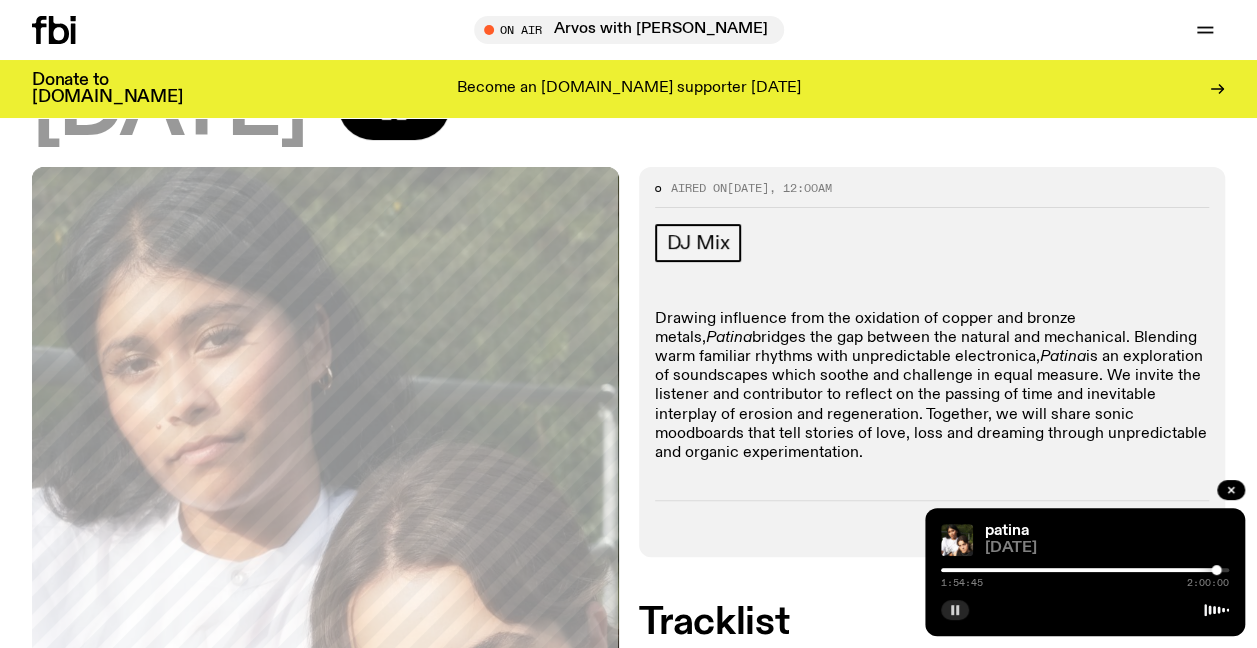click on "1:54:45 2:00:00" at bounding box center [1085, 576] 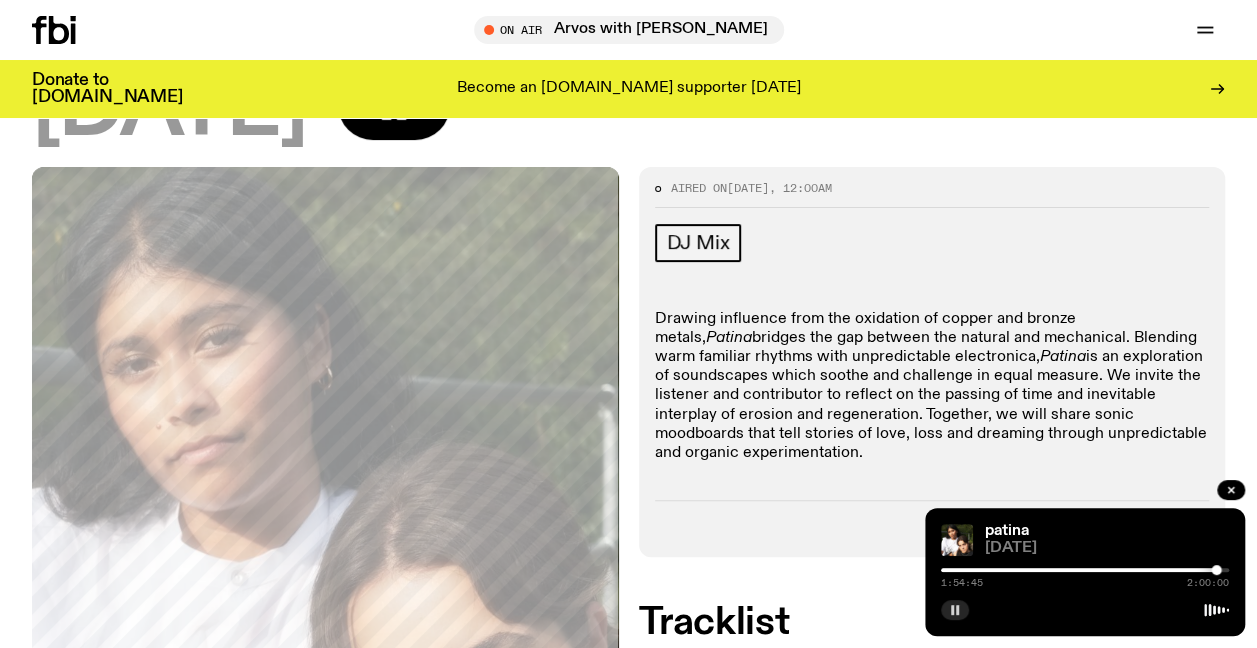 click on "1:54:45 2:00:00" at bounding box center (1085, 576) 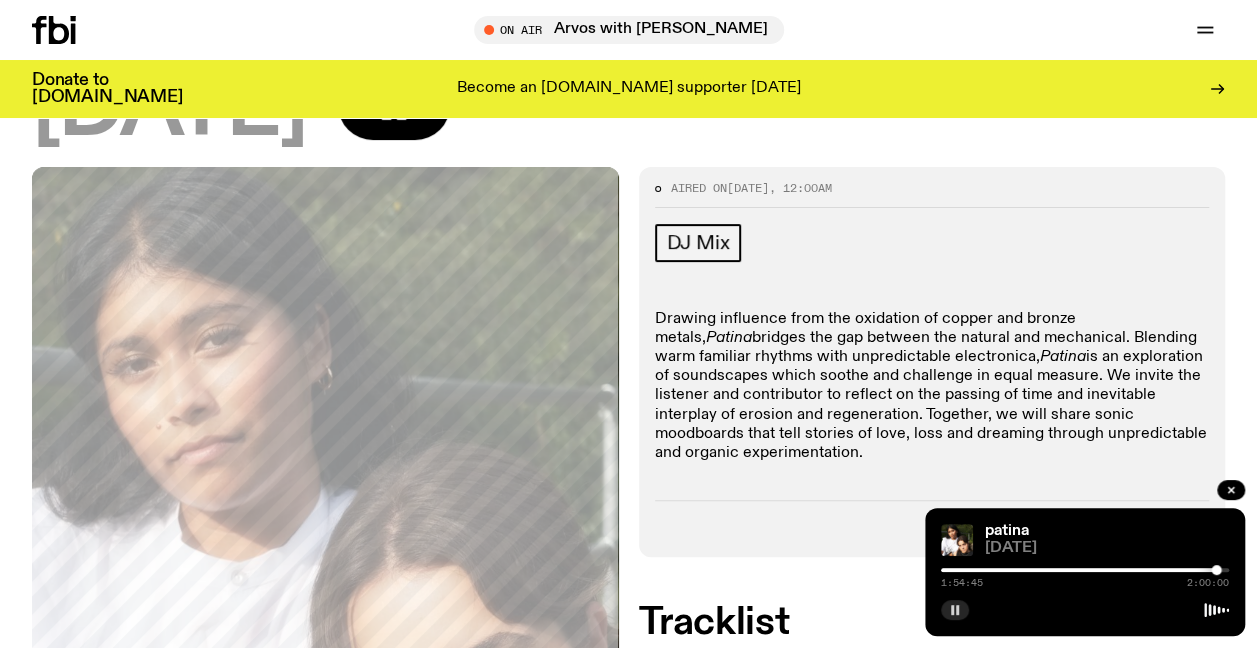 click at bounding box center (1072, 570) 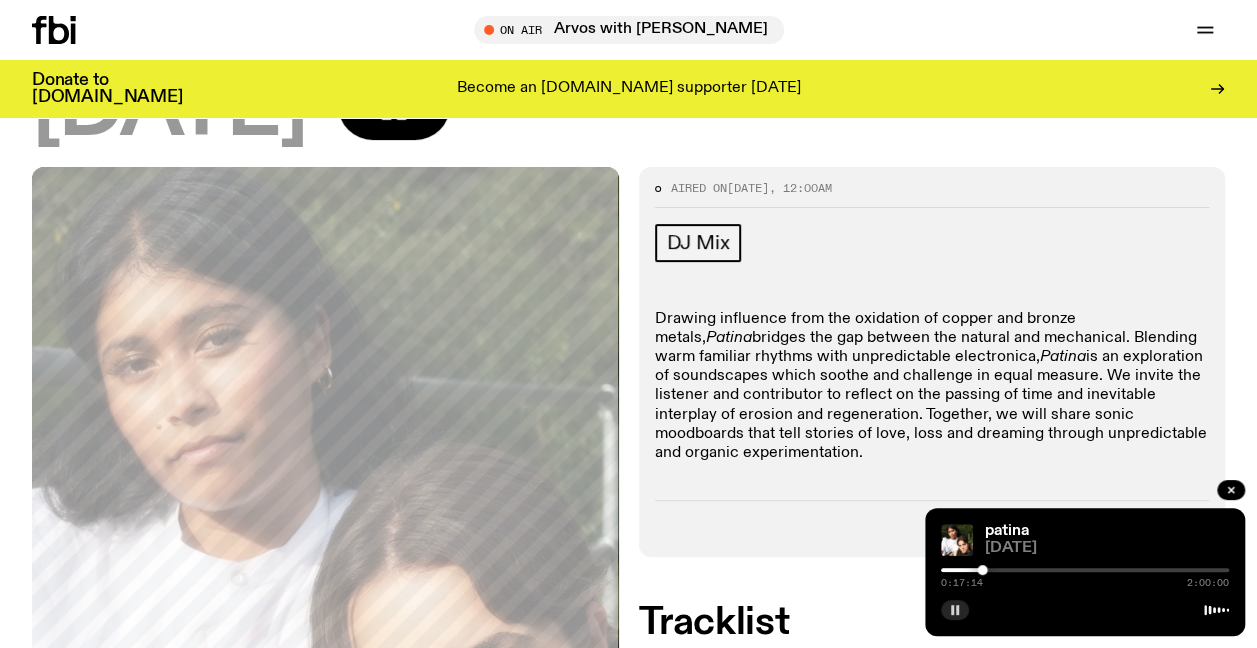 click at bounding box center [838, 570] 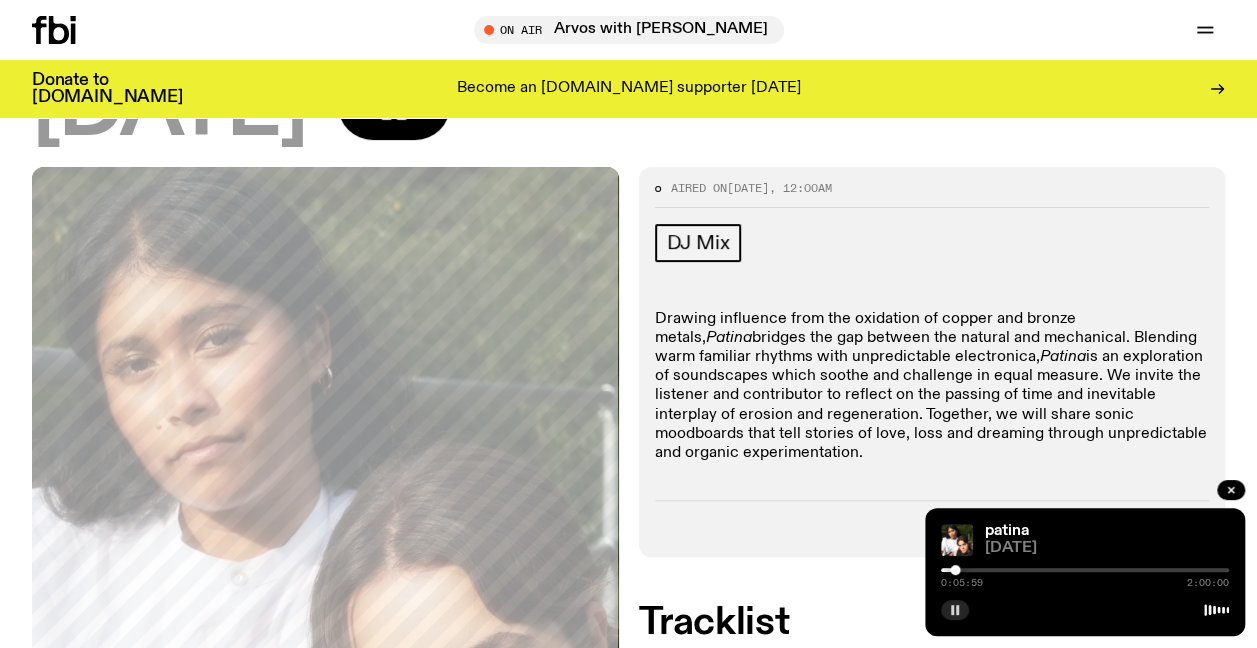 click at bounding box center (811, 570) 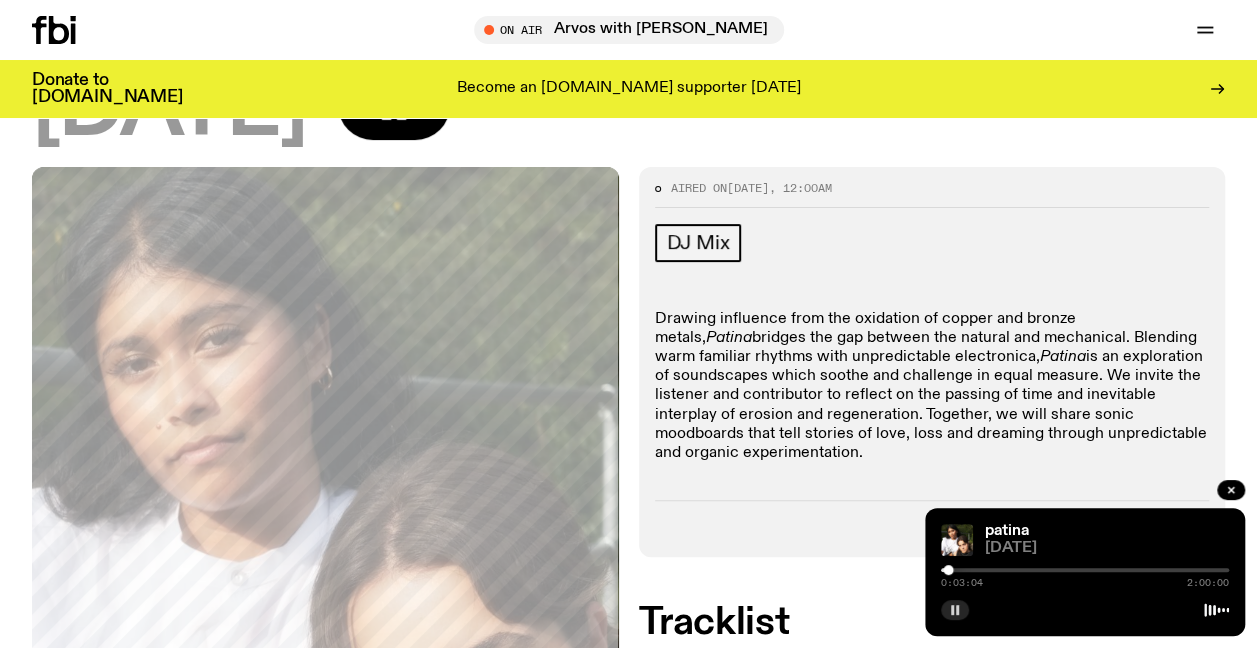 click at bounding box center [1085, 570] 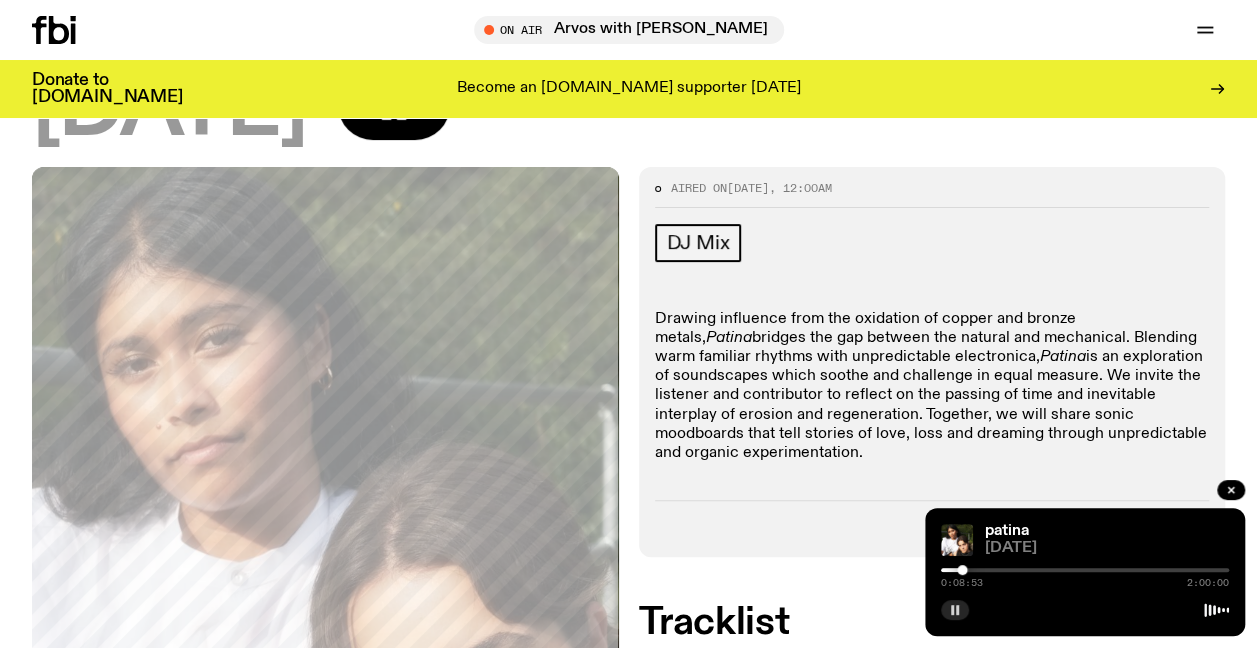 click at bounding box center (1085, 570) 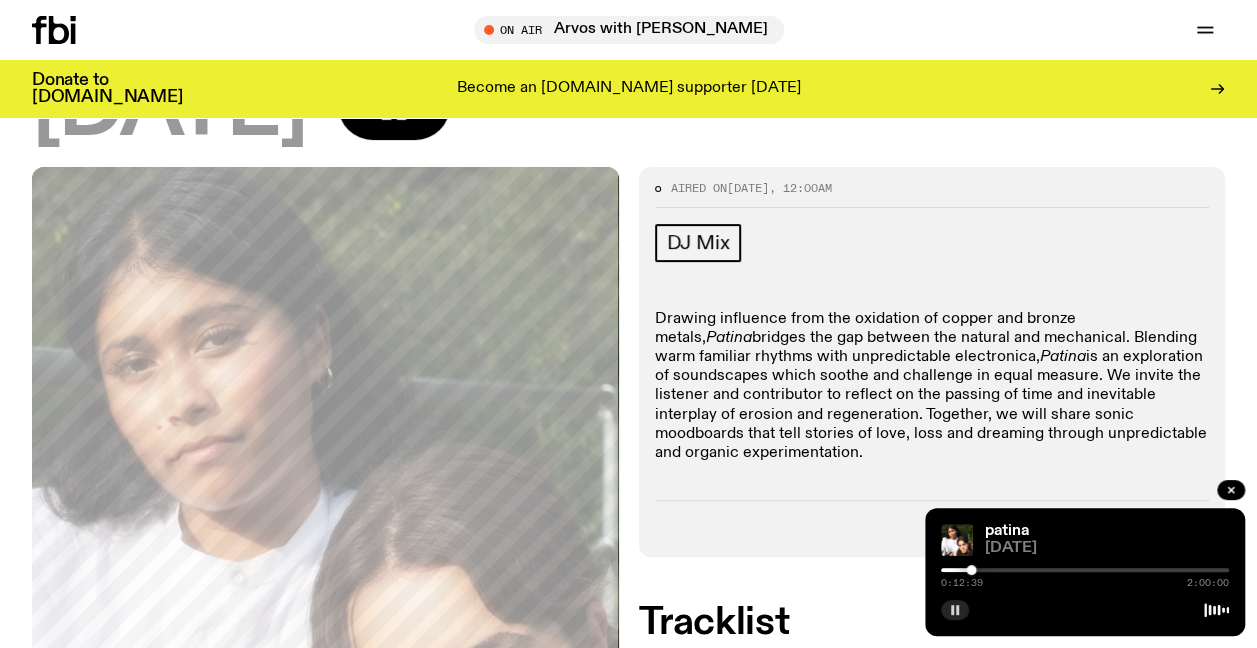 click at bounding box center [1085, 570] 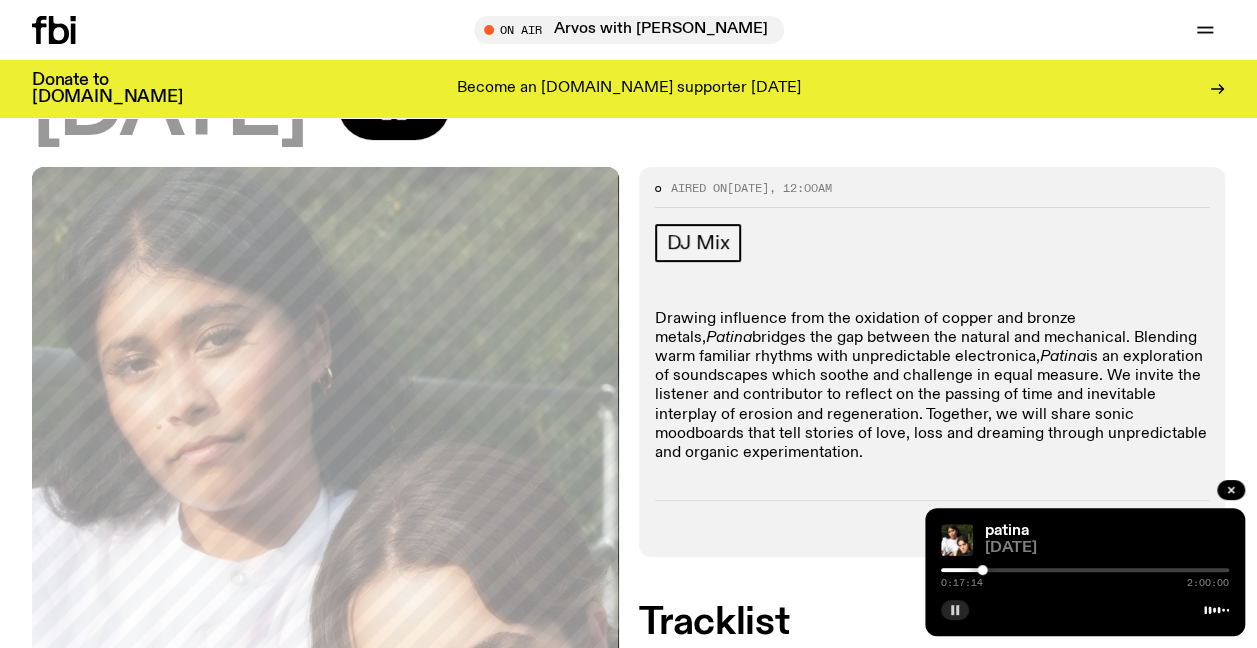click at bounding box center [1085, 570] 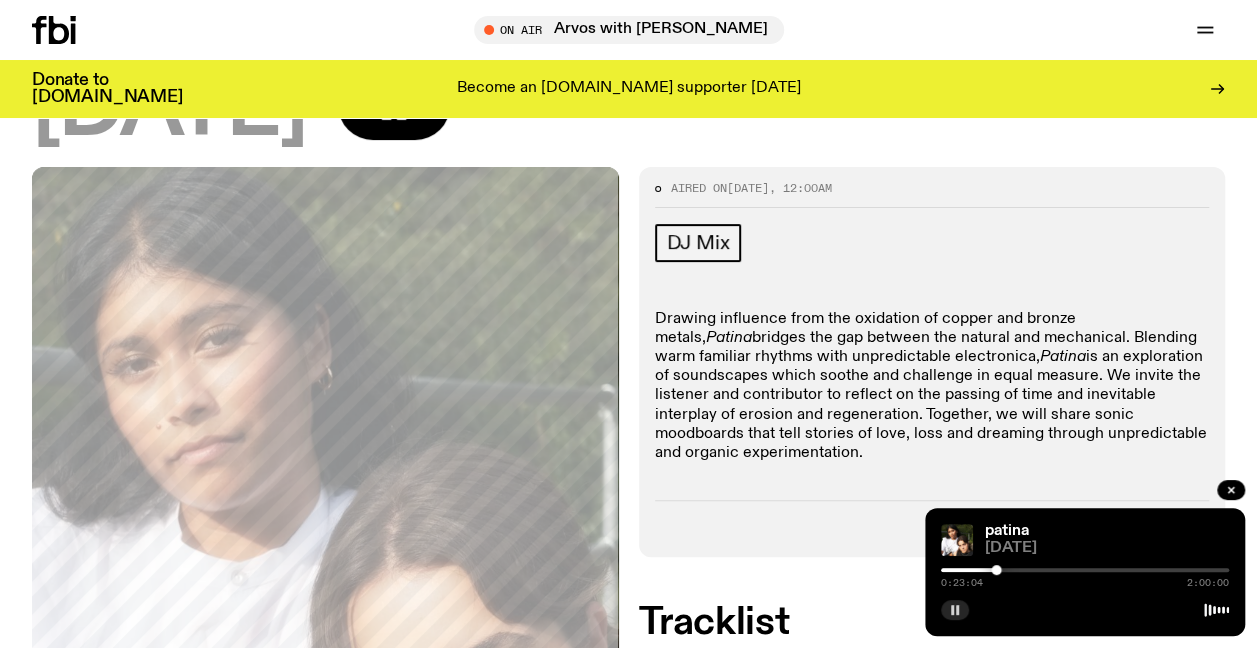 click at bounding box center (1085, 570) 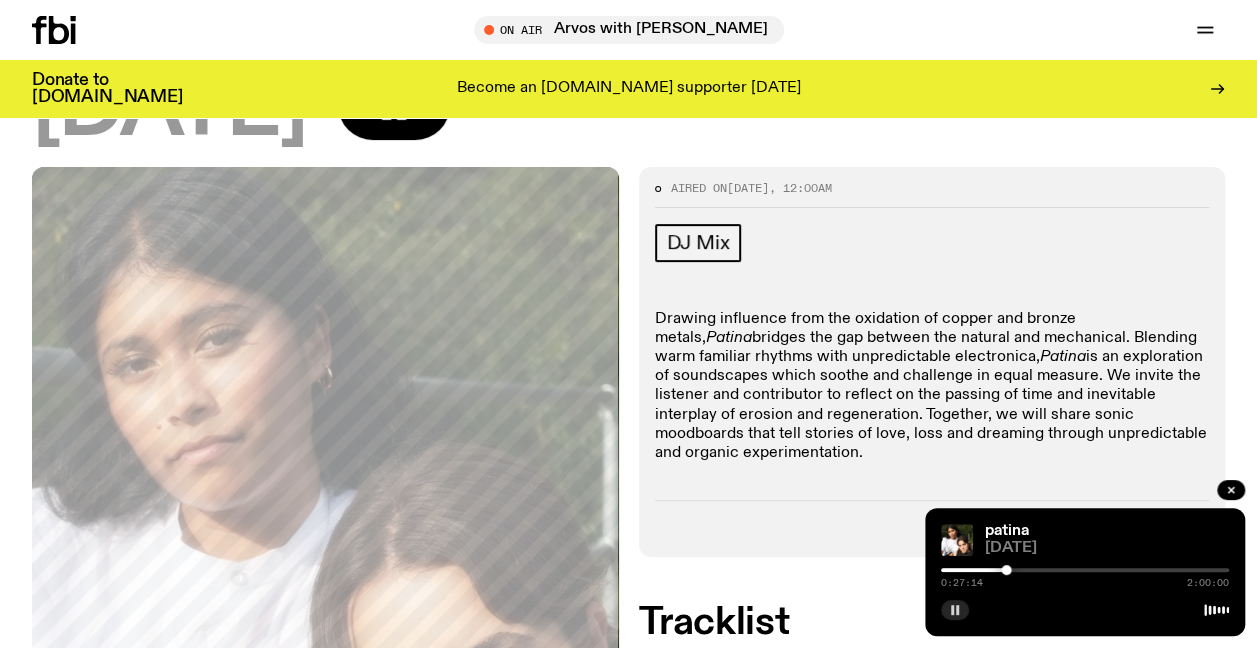 click at bounding box center (1085, 570) 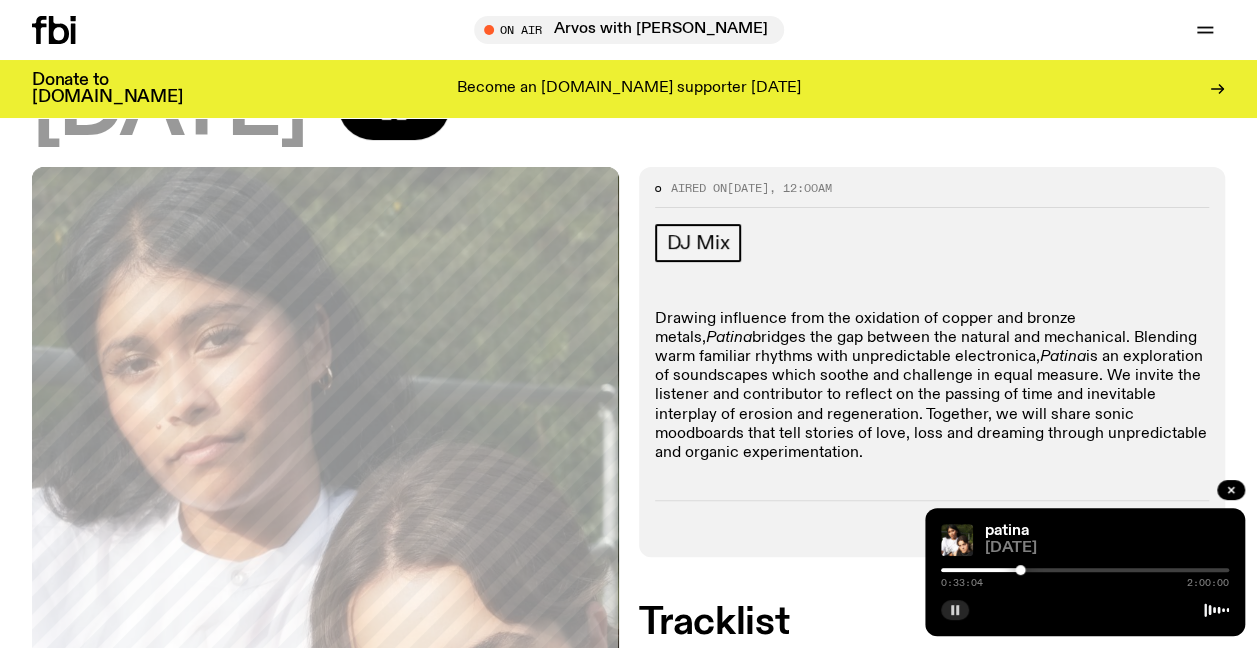 click at bounding box center (1085, 570) 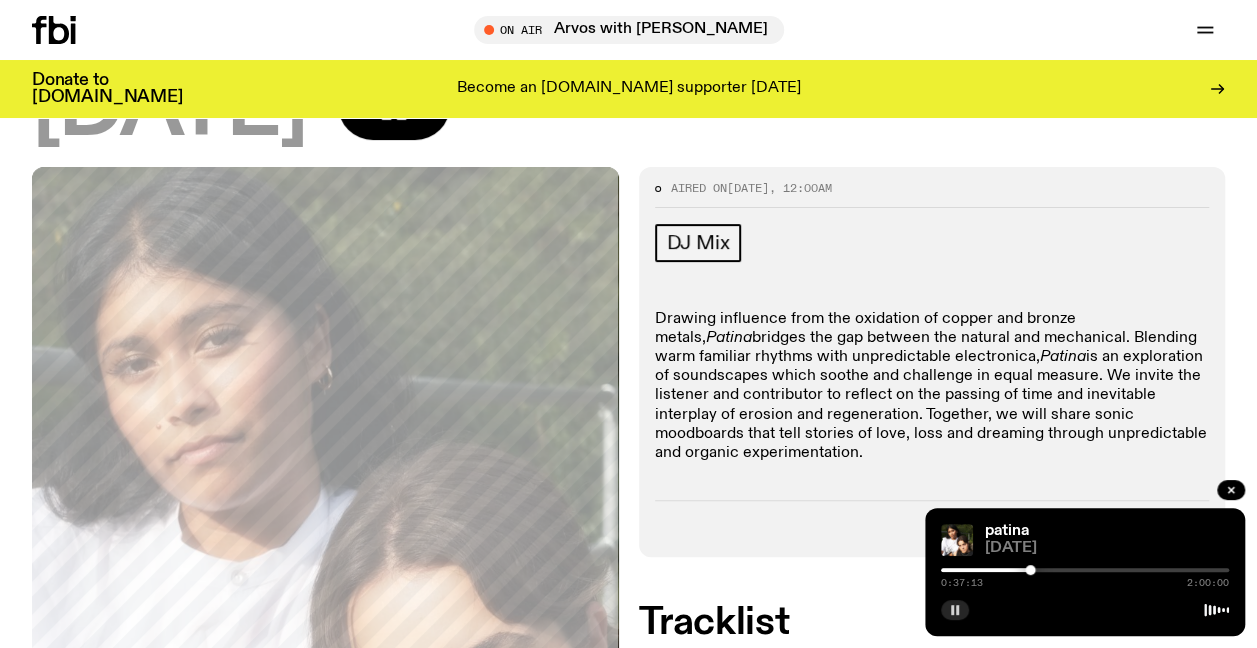 click at bounding box center [1085, 570] 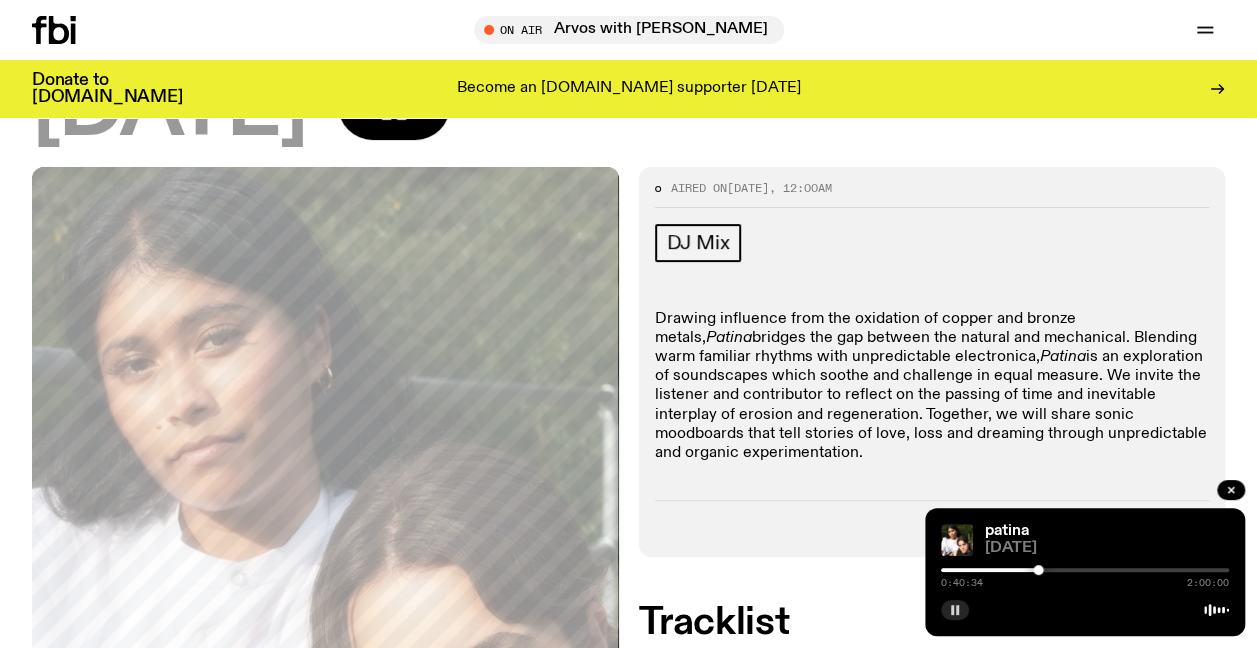 click at bounding box center [1085, 570] 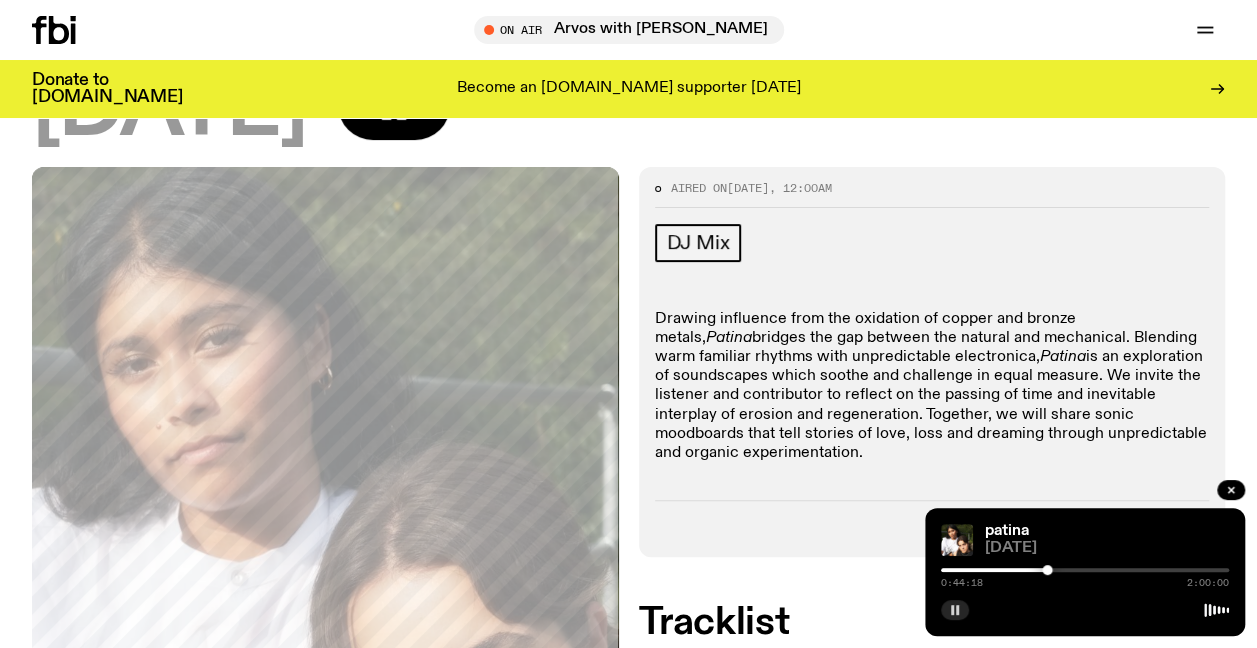 click at bounding box center [1085, 570] 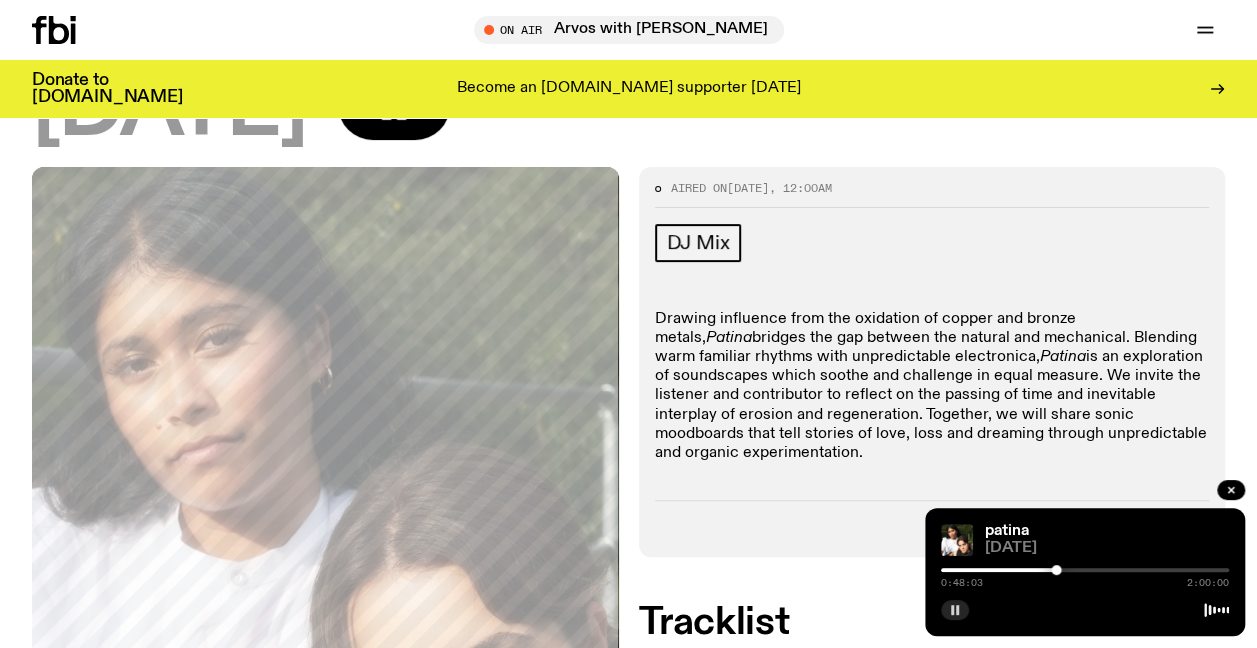 click at bounding box center (1056, 570) 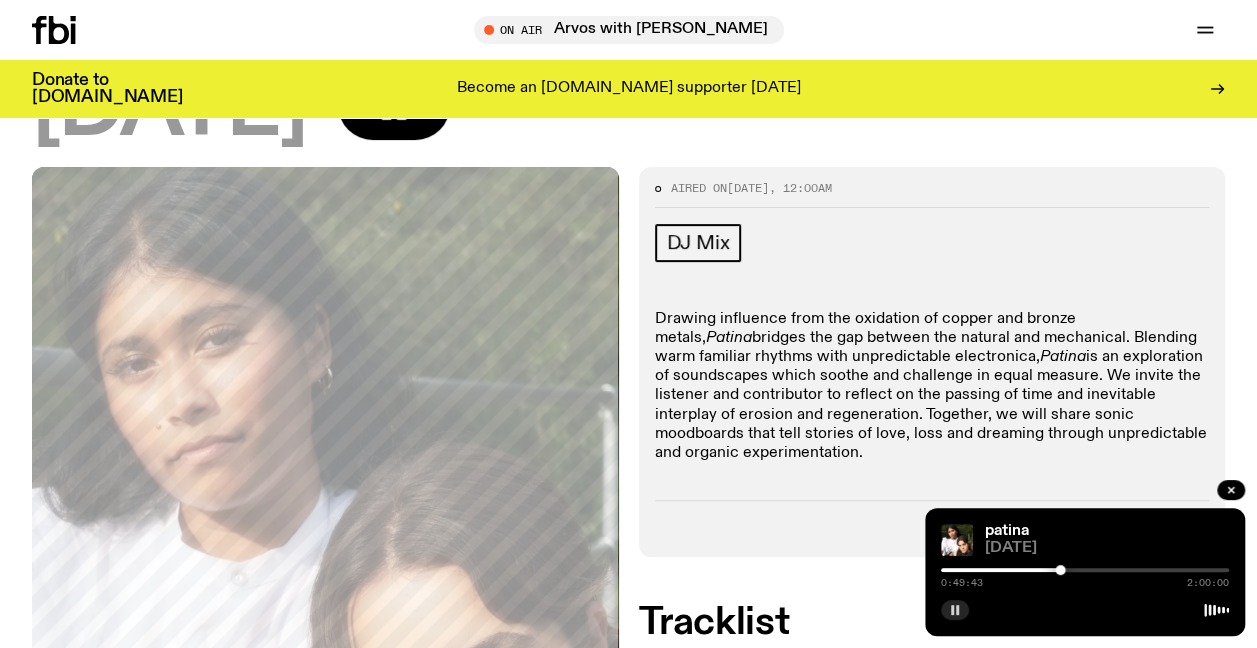 click at bounding box center [1085, 570] 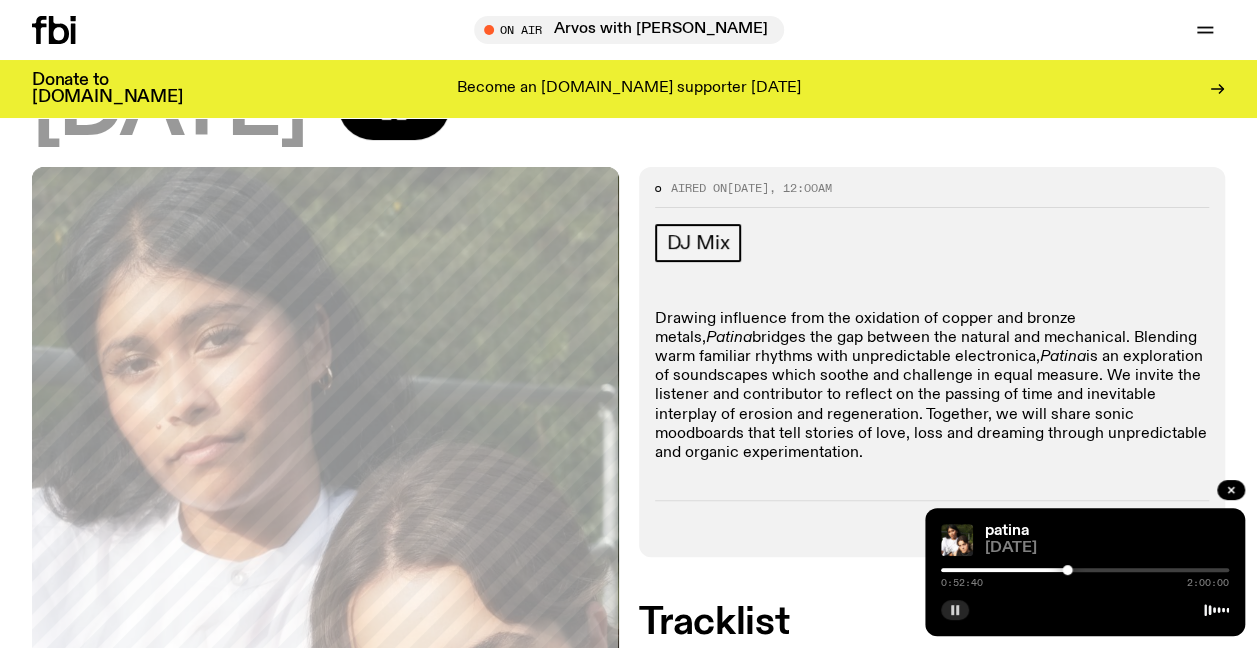 click at bounding box center [1085, 570] 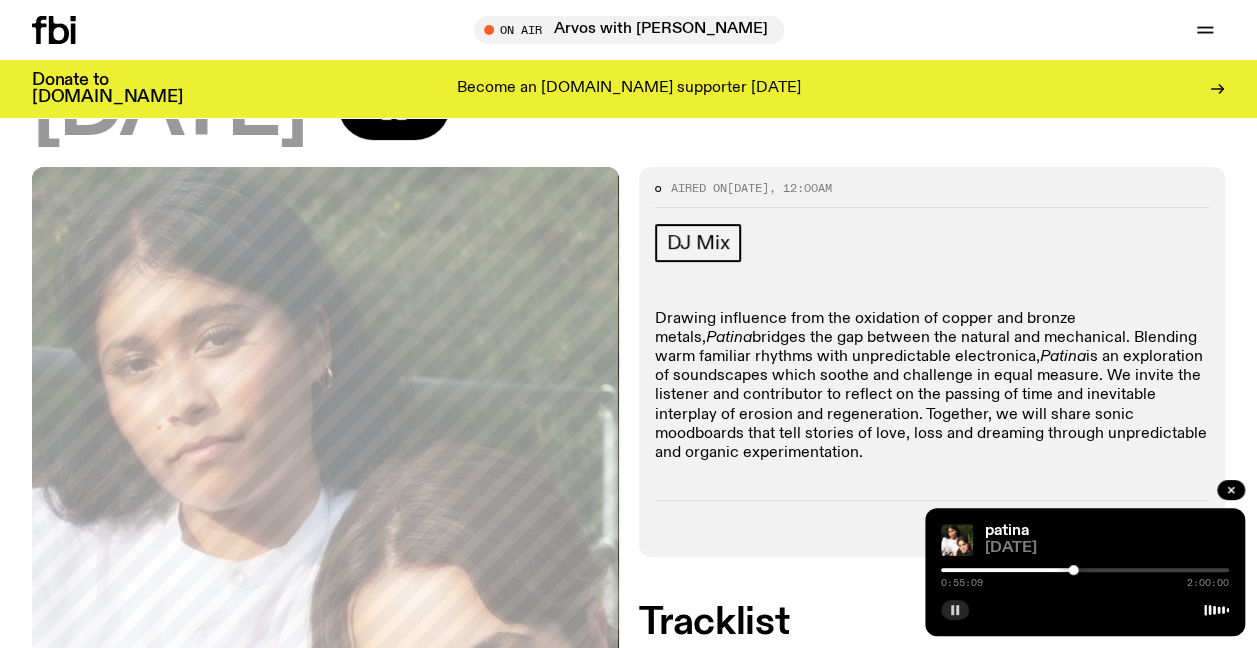 click at bounding box center [1085, 570] 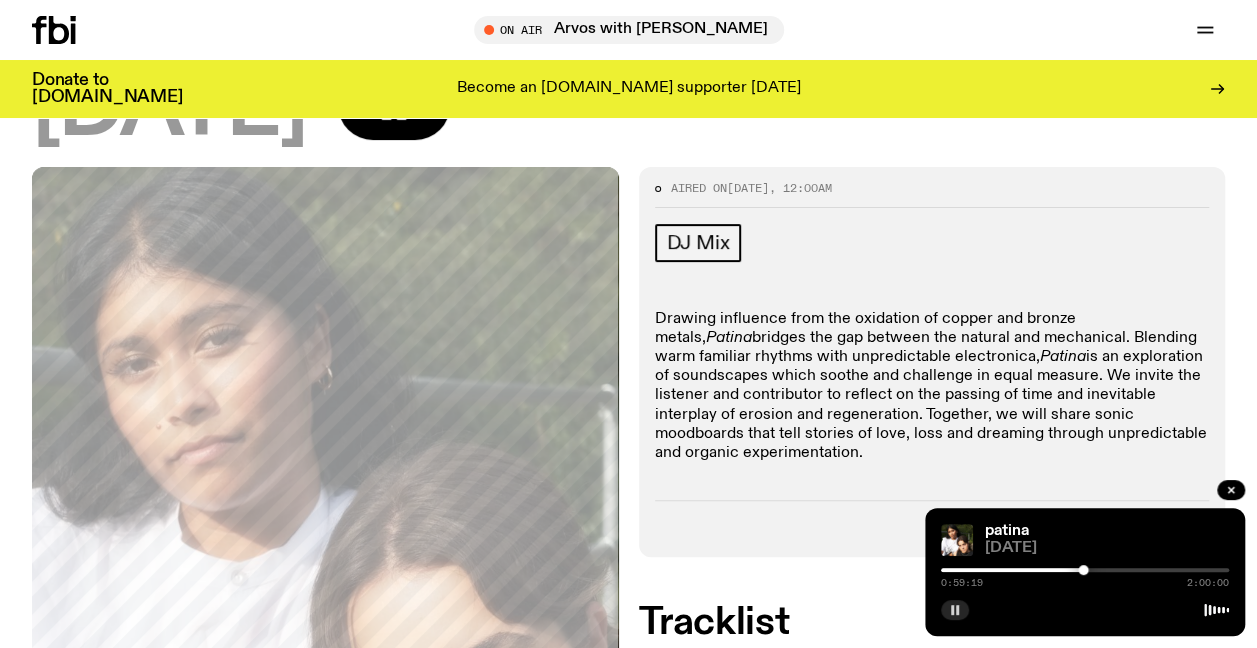 click at bounding box center (1085, 570) 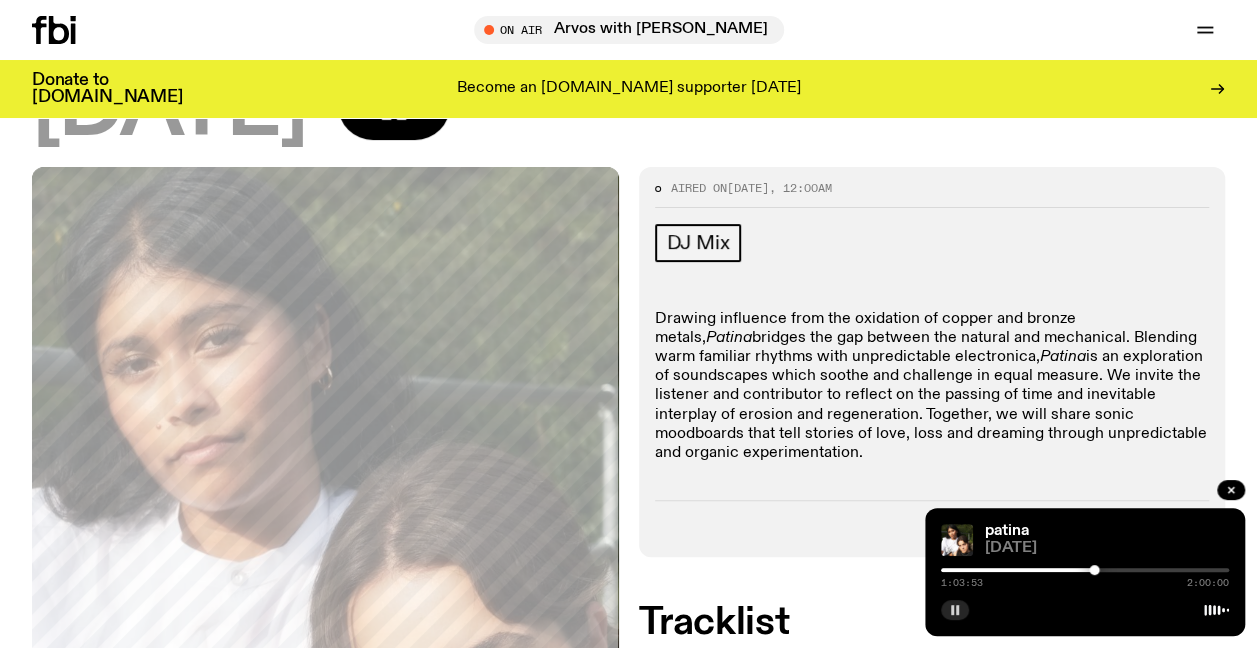 click at bounding box center [1085, 570] 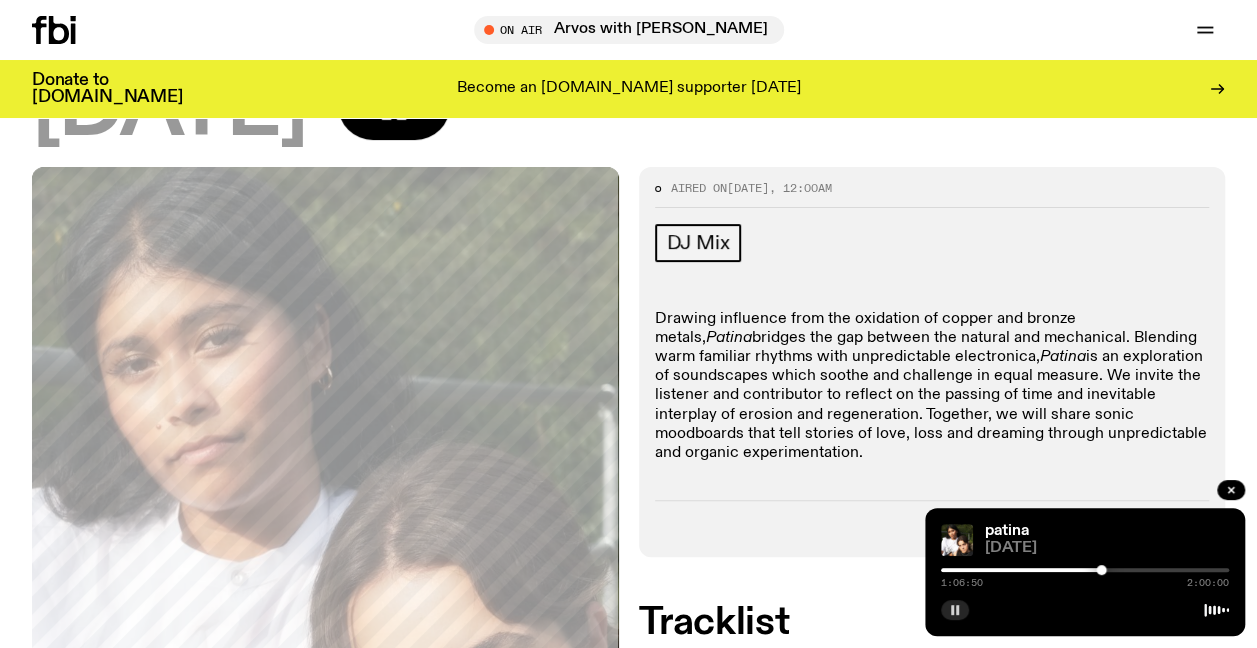 click at bounding box center [1085, 570] 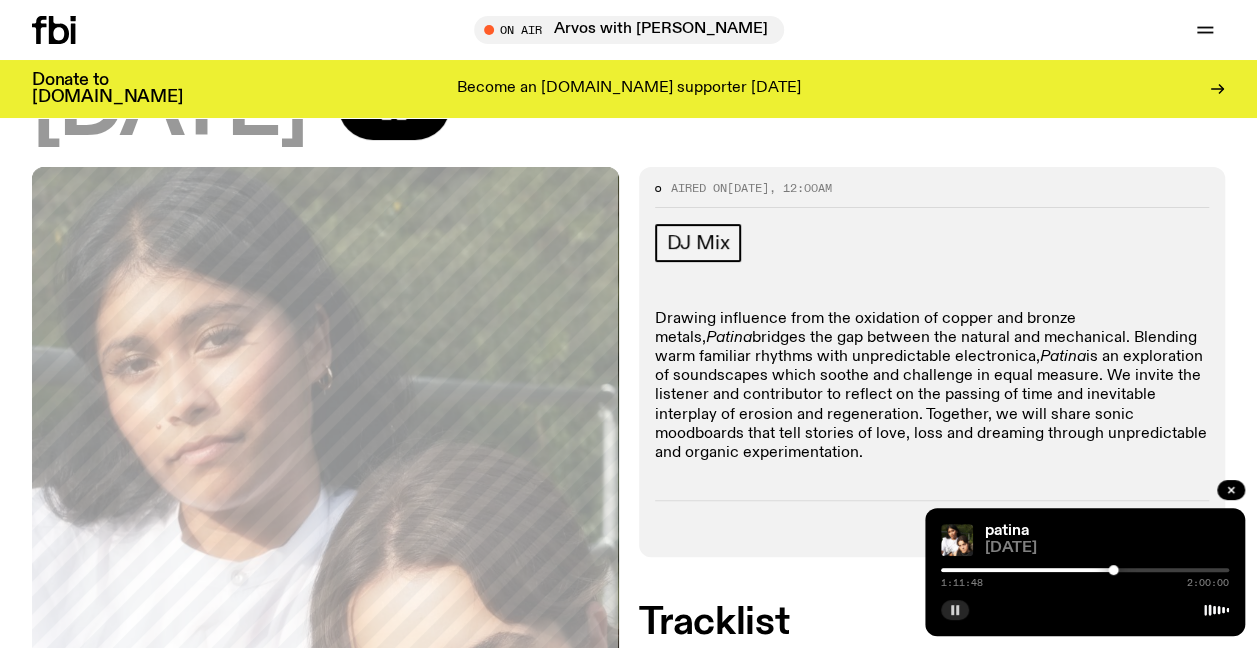 click at bounding box center (1085, 570) 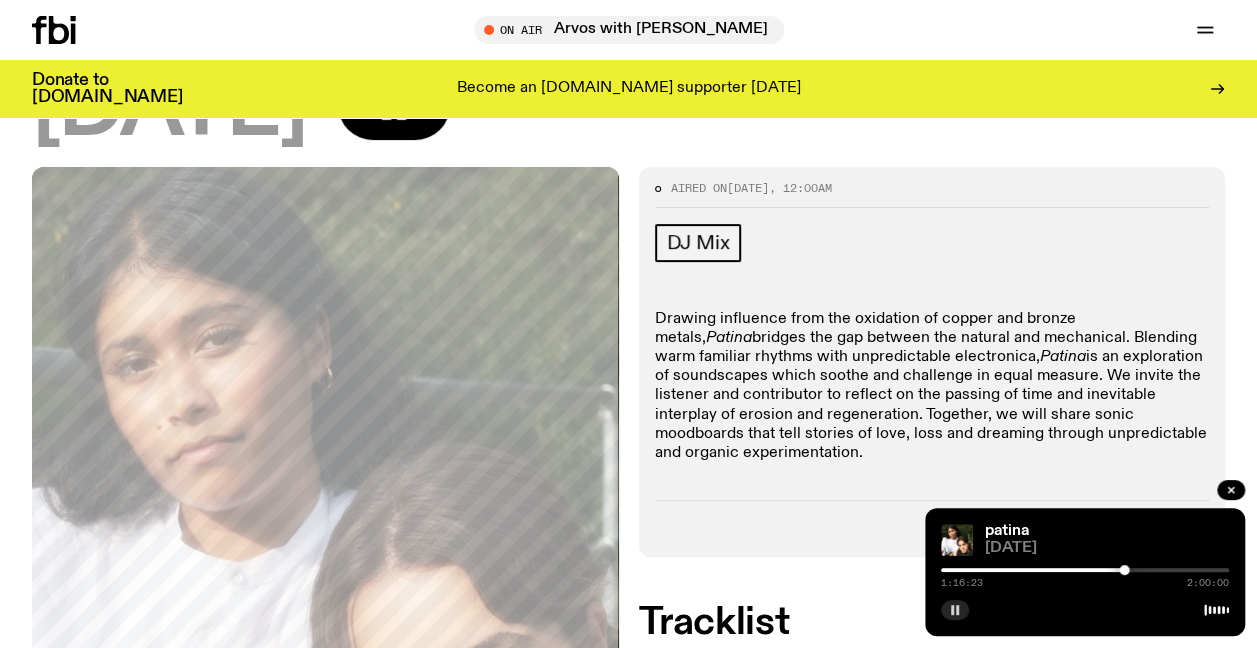 click at bounding box center [1085, 570] 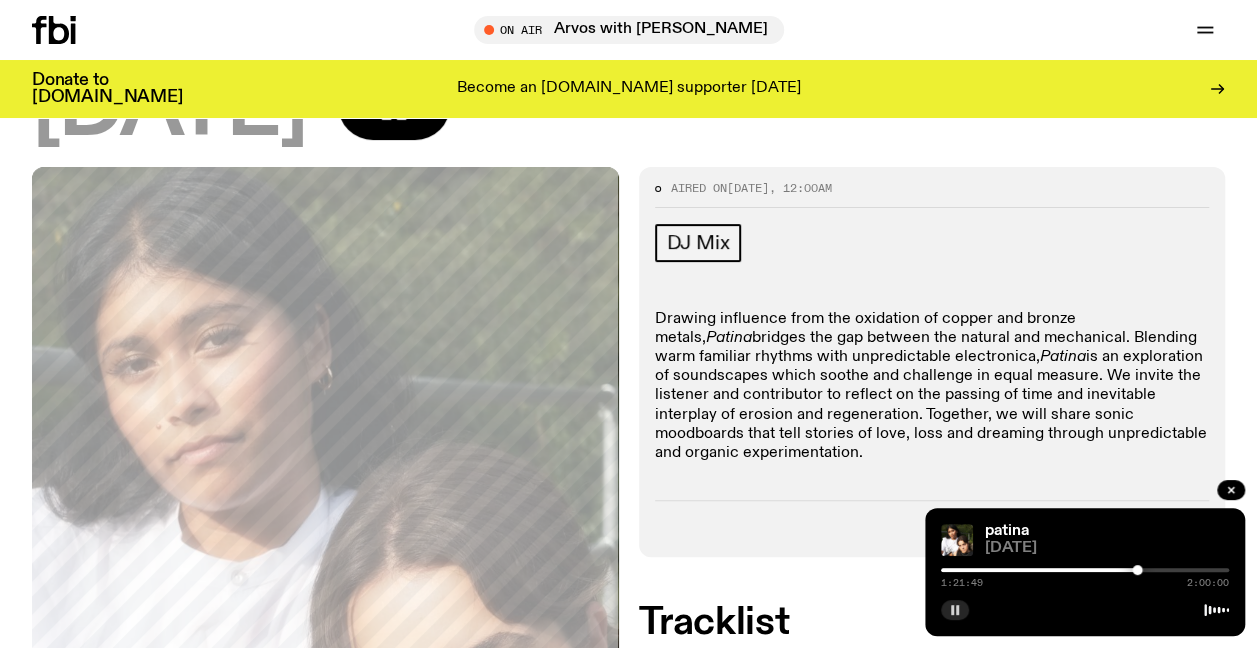 click at bounding box center (1085, 570) 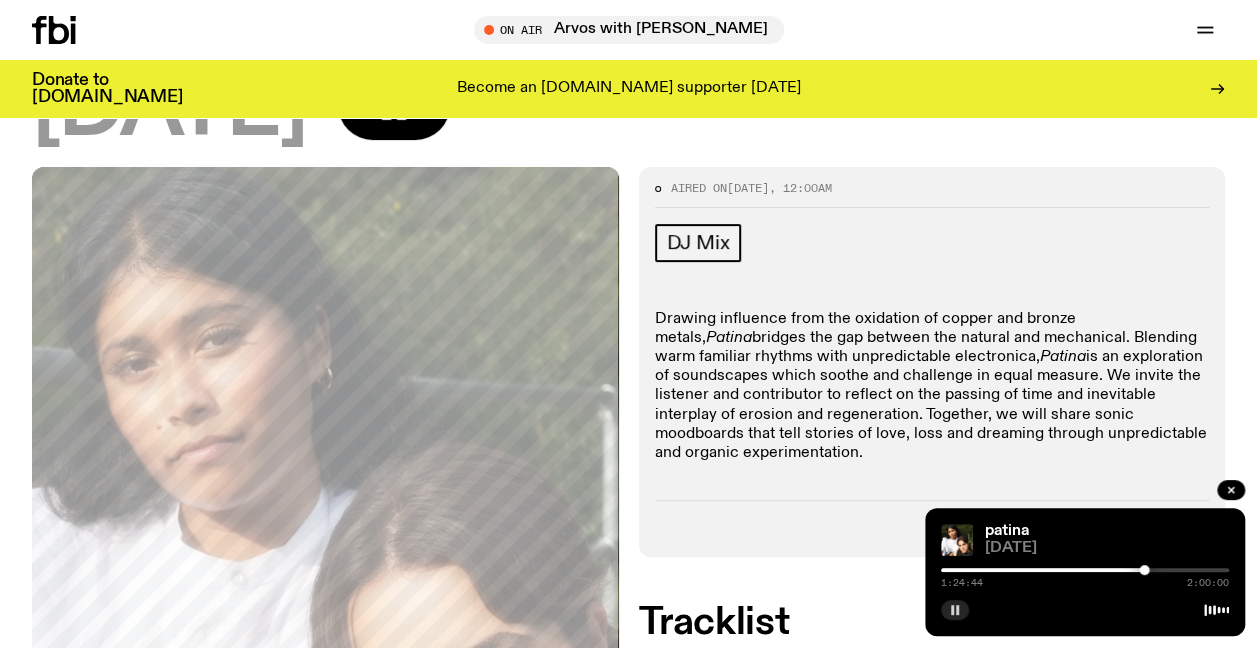 click at bounding box center (1085, 570) 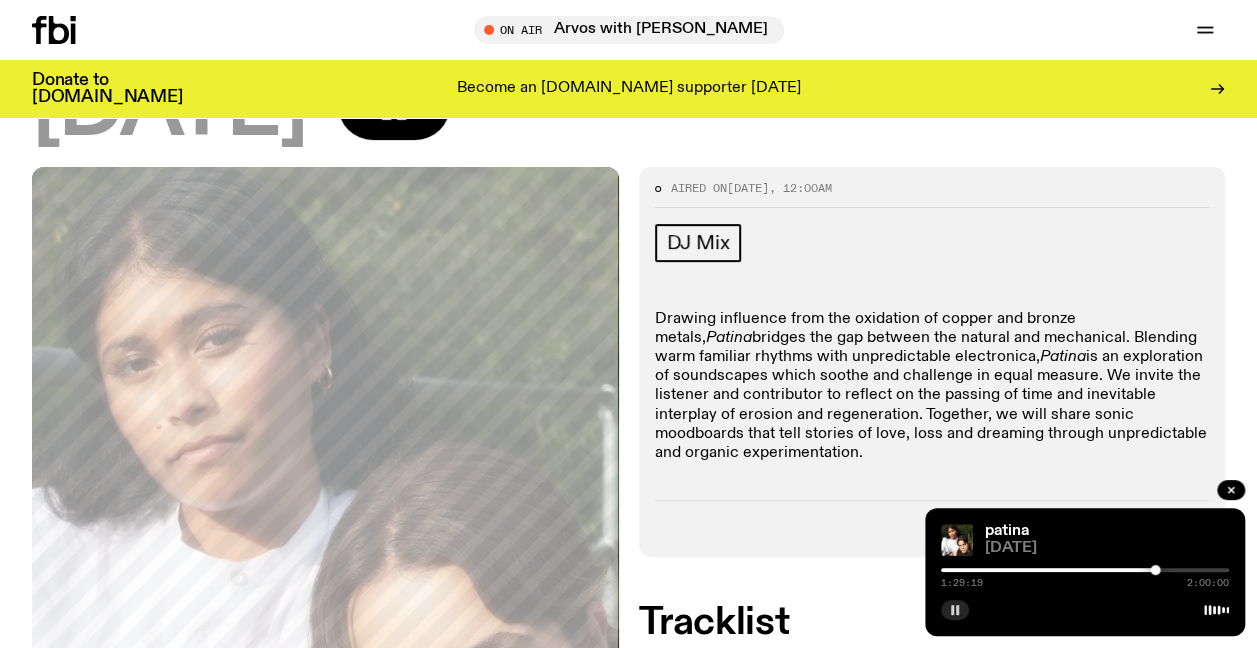 click at bounding box center (1085, 570) 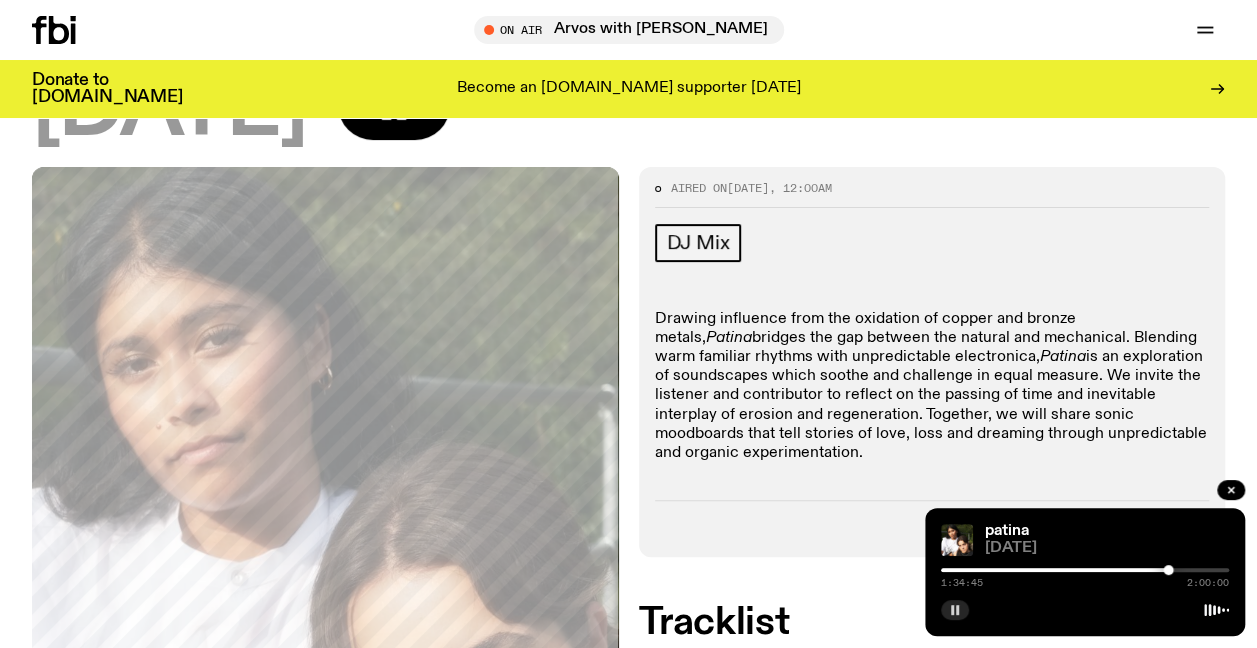 click at bounding box center [1085, 570] 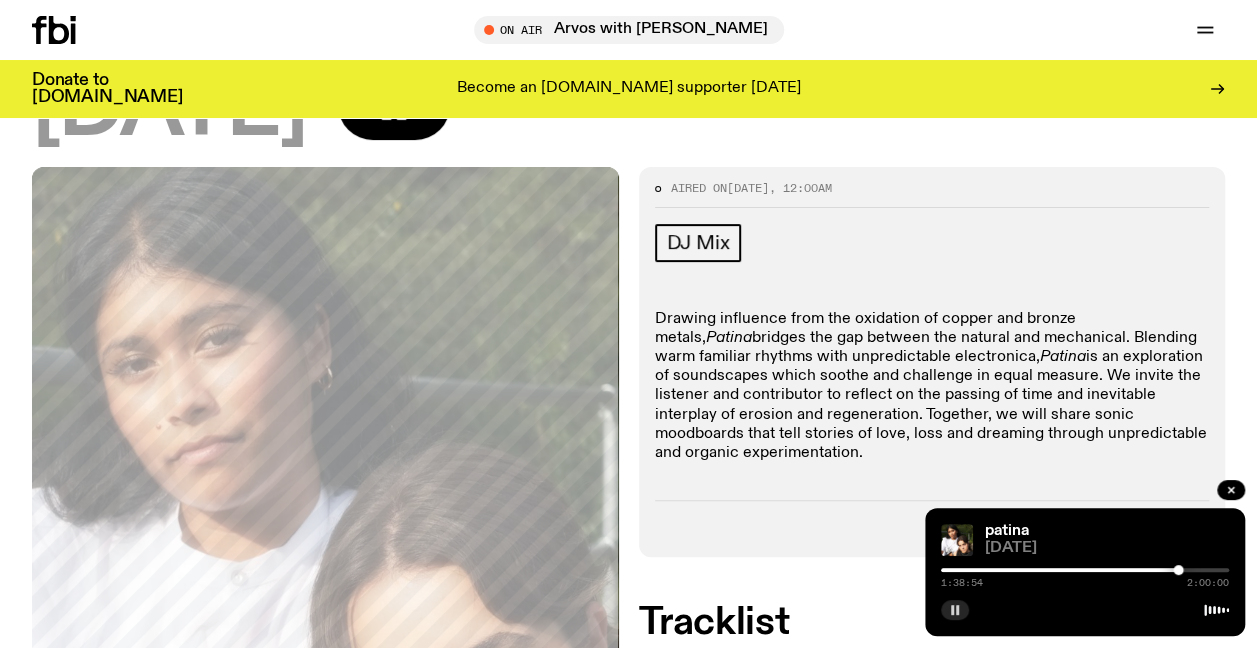 click at bounding box center (1085, 570) 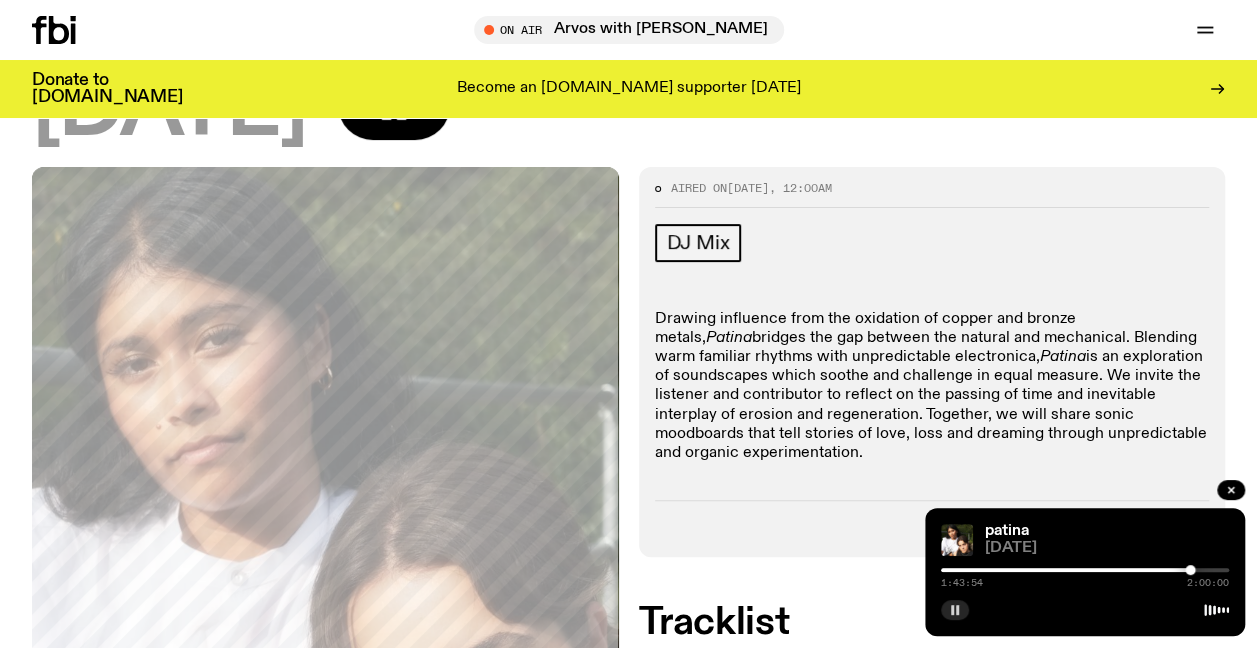 click at bounding box center (1085, 570) 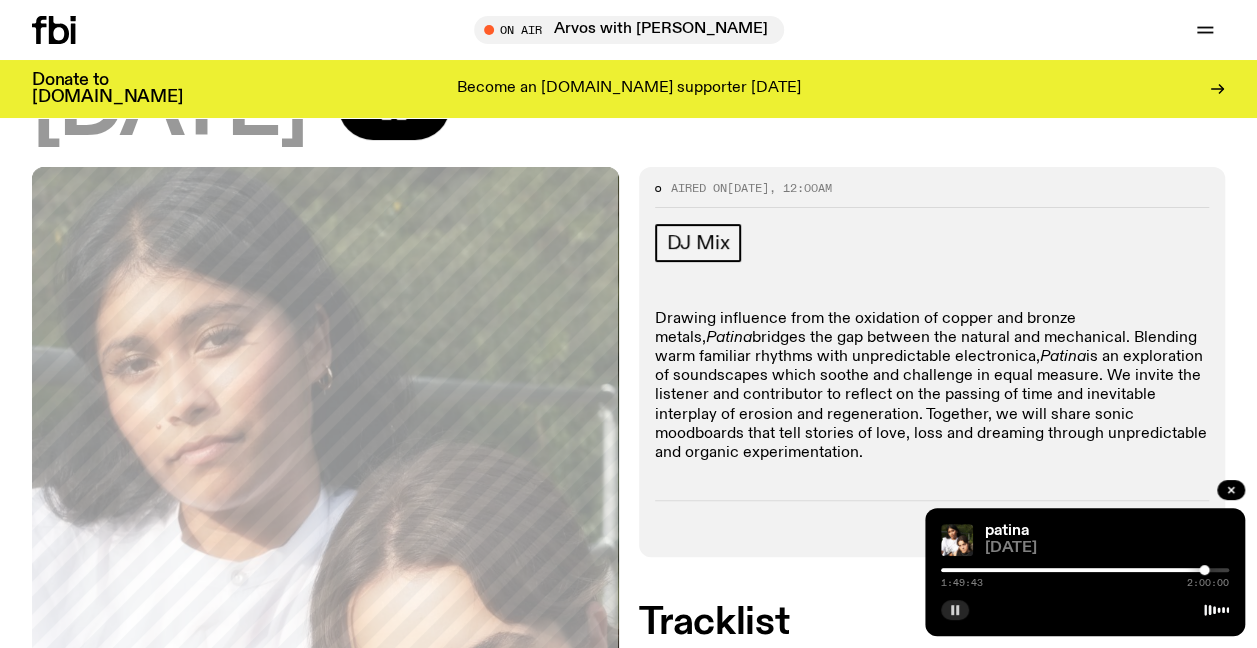 click at bounding box center [1085, 570] 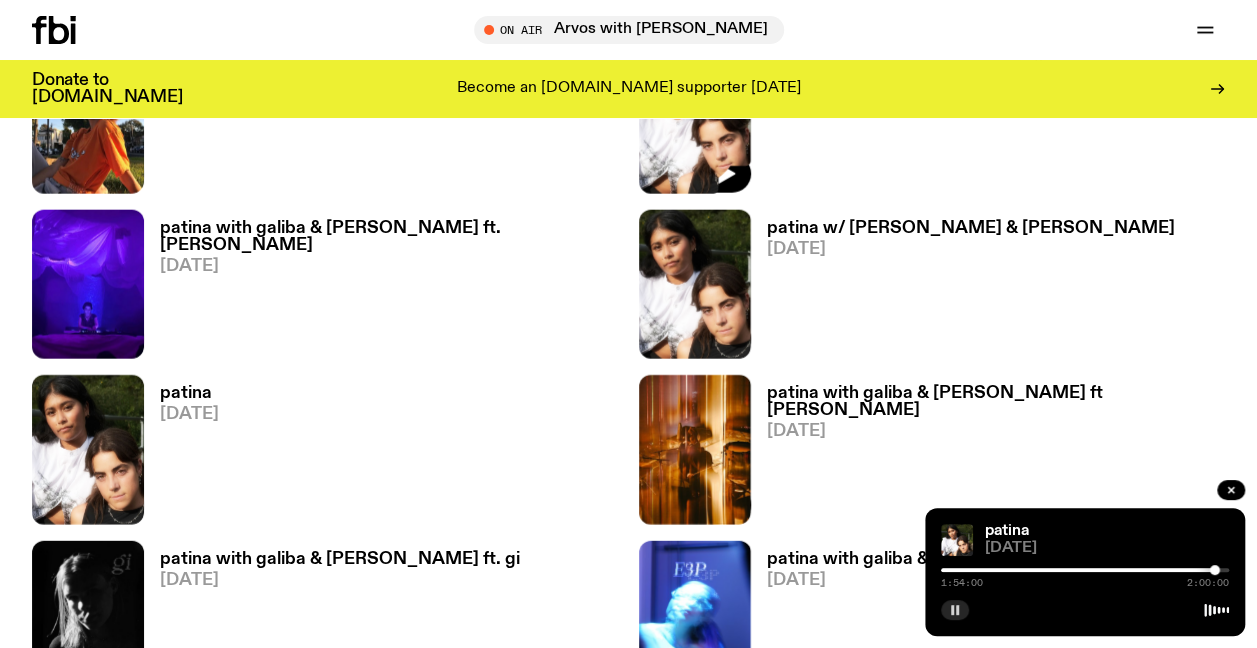 scroll, scrollTop: 2353, scrollLeft: 0, axis: vertical 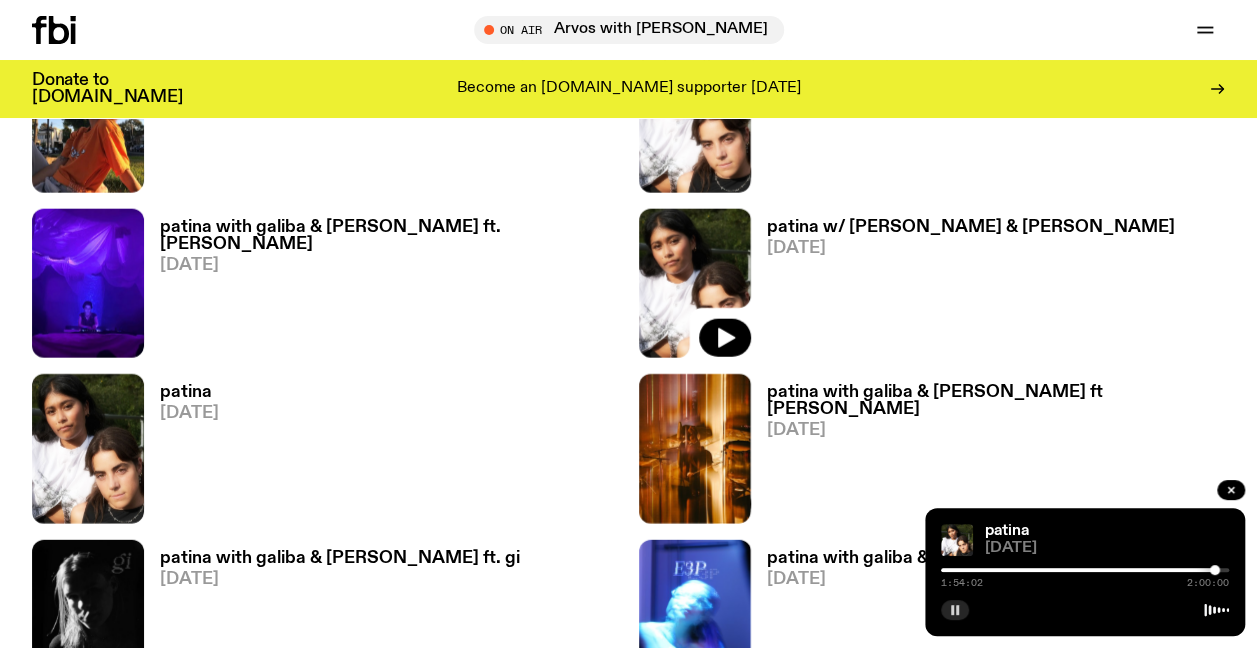 click 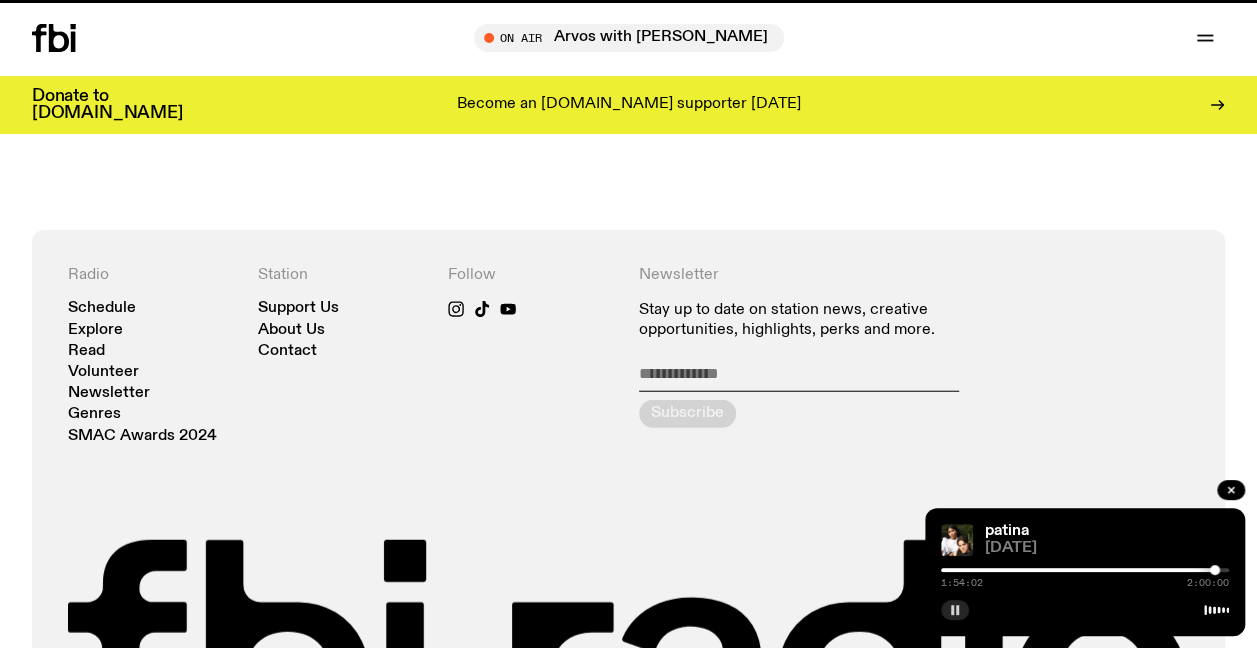 scroll, scrollTop: 0, scrollLeft: 0, axis: both 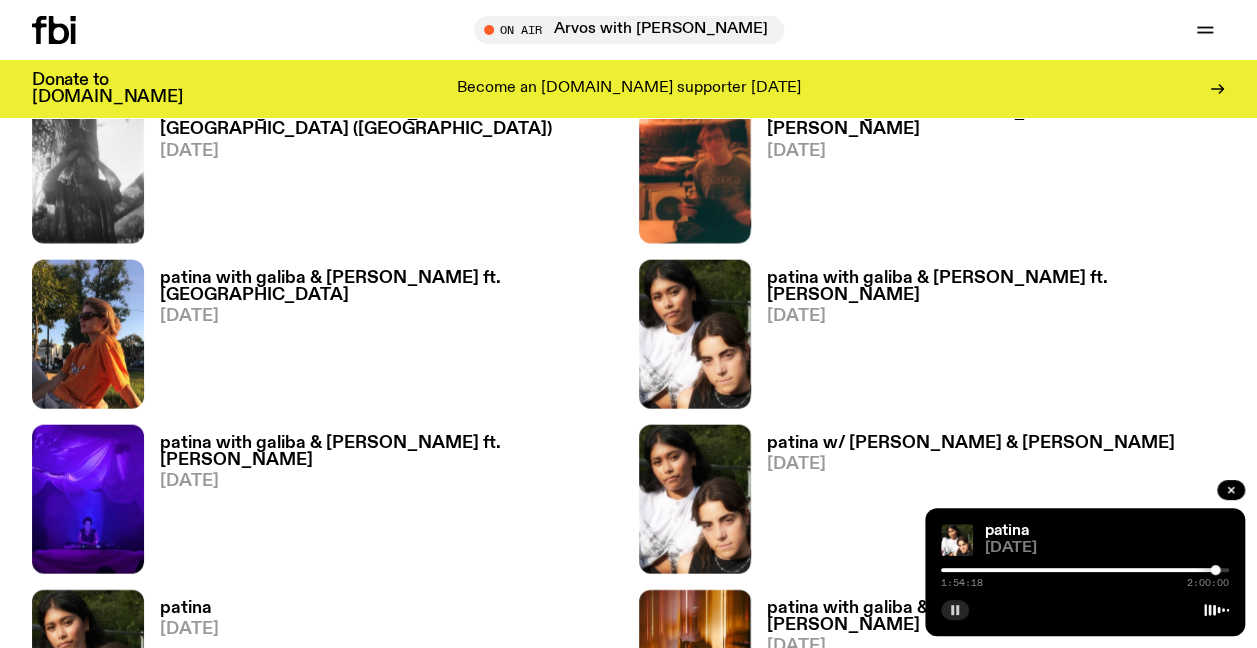 click on "patina with galiba & [PERSON_NAME] ft. [PERSON_NAME]" at bounding box center [996, 287] 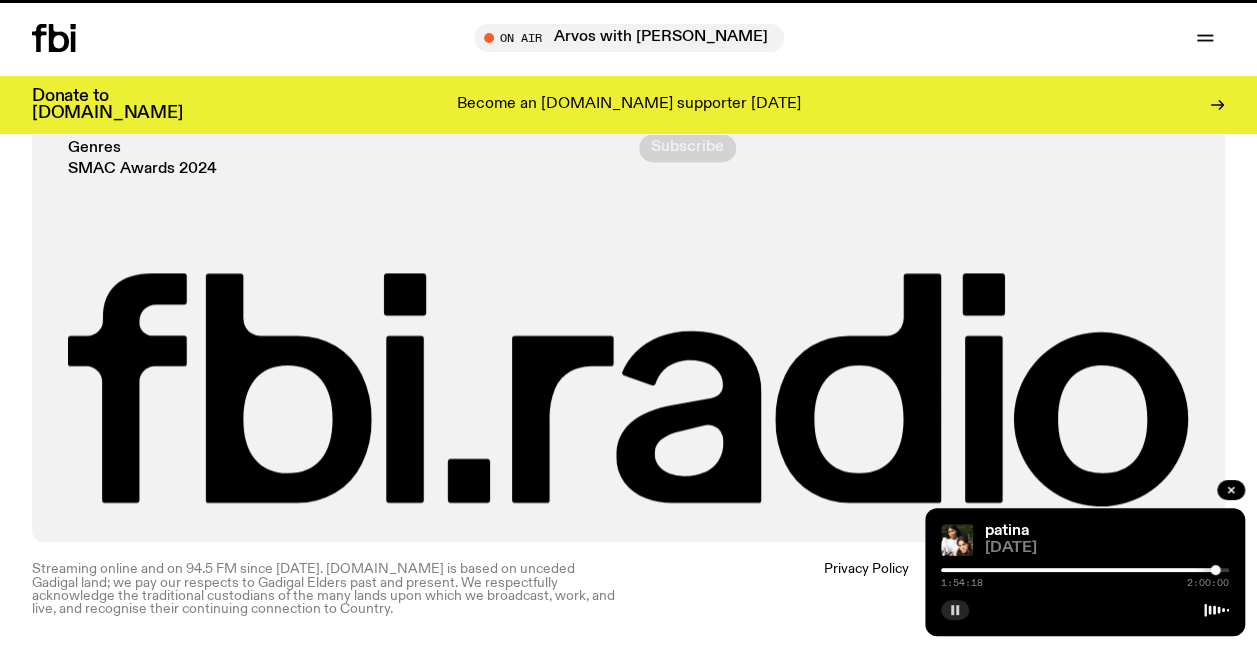 scroll, scrollTop: 0, scrollLeft: 0, axis: both 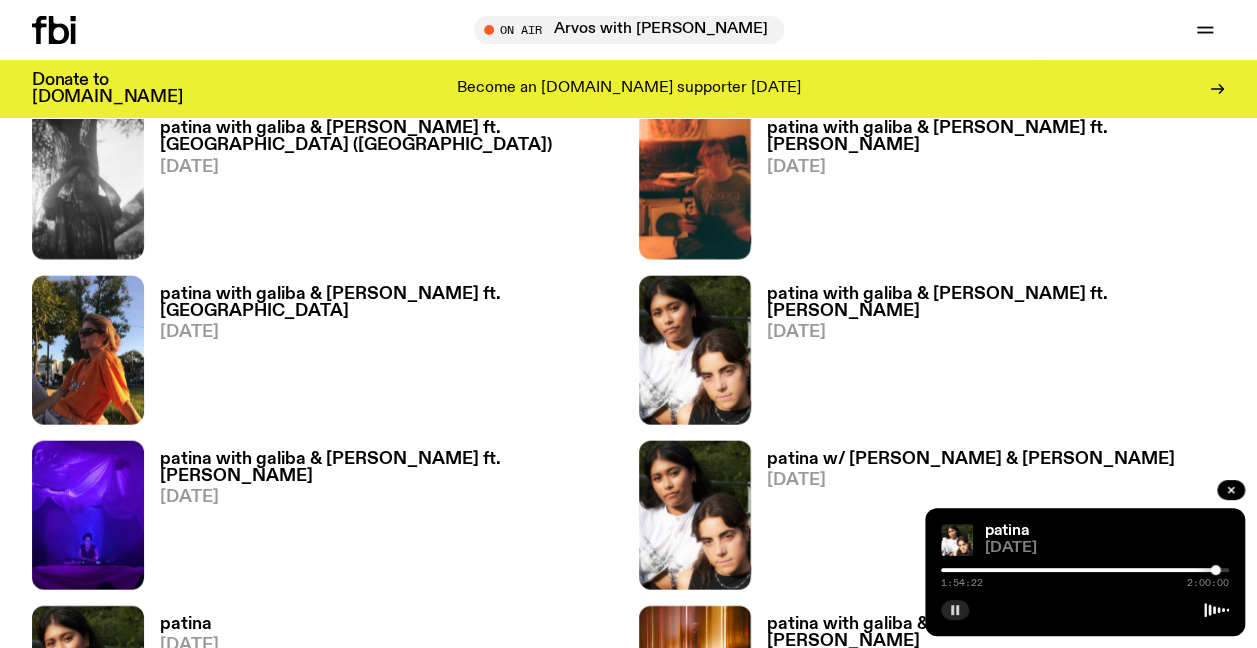 click on "patina with galiba & [PERSON_NAME] ft. [PERSON_NAME]" at bounding box center [996, 303] 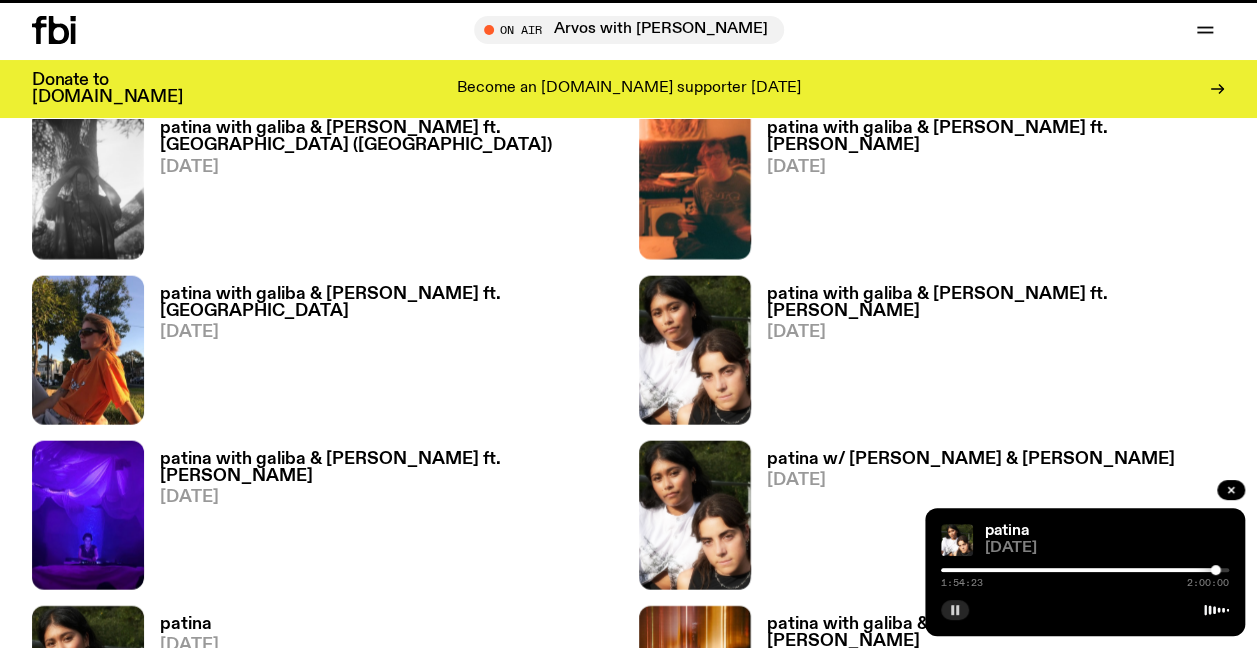 scroll, scrollTop: 0, scrollLeft: 0, axis: both 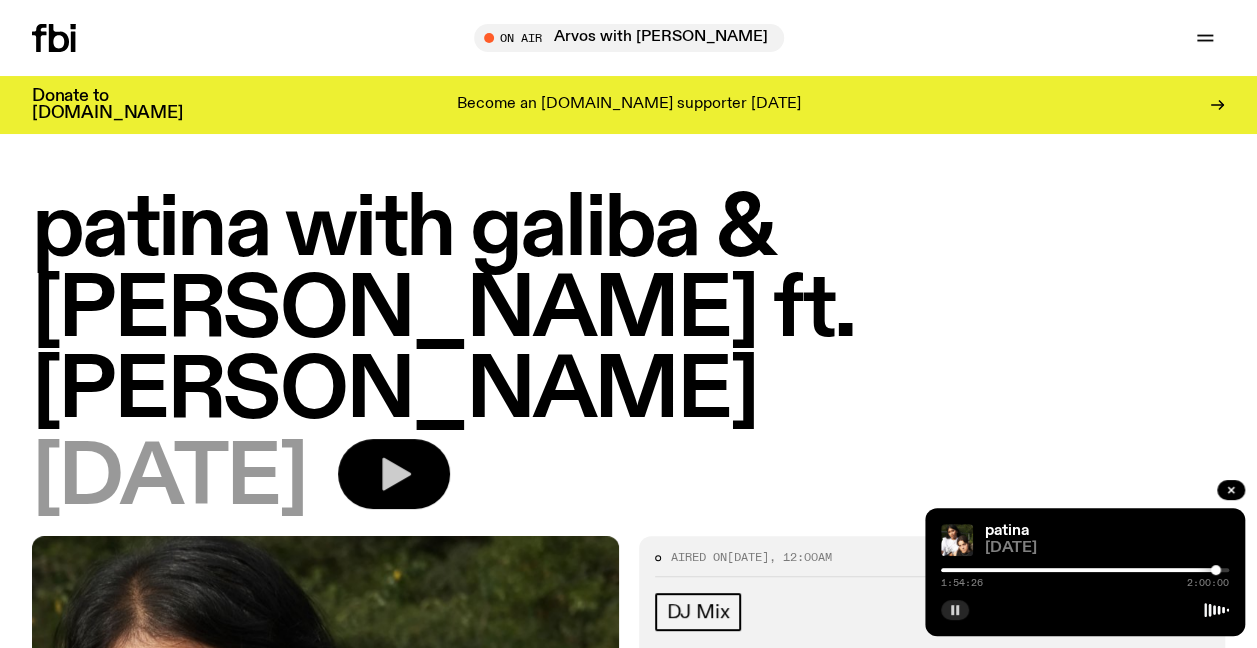click 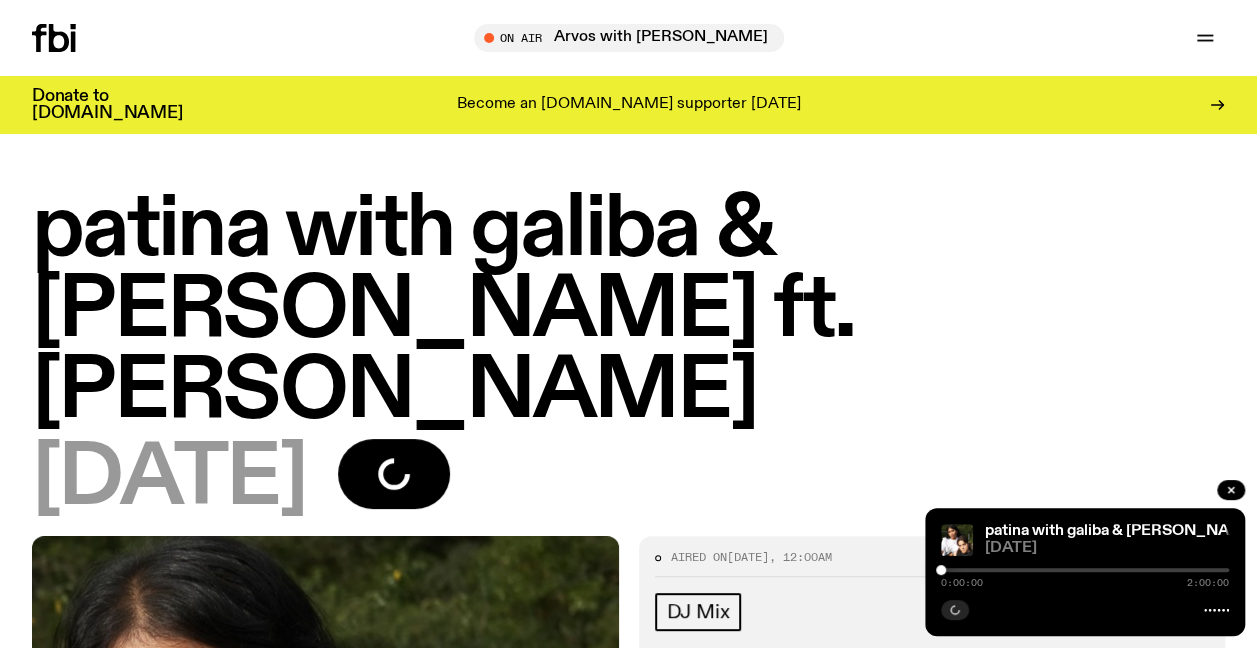 click on "0:00:00 2:00:00" at bounding box center (1085, 576) 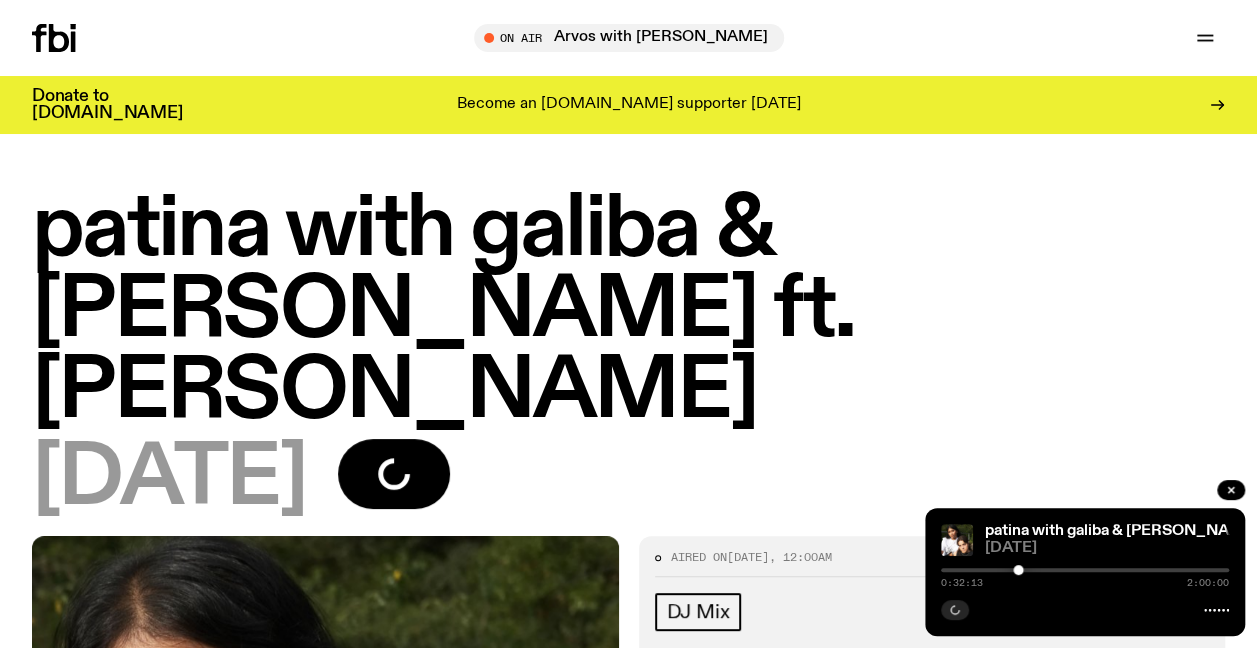 click at bounding box center (1085, 570) 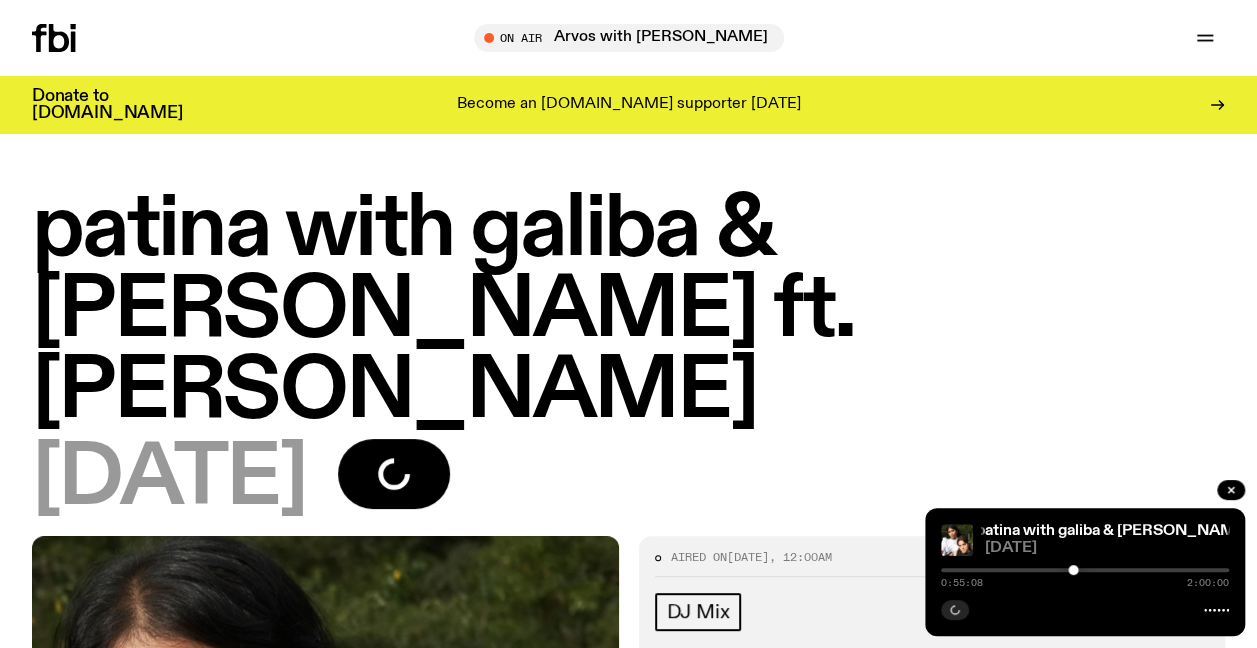 click at bounding box center (1085, 570) 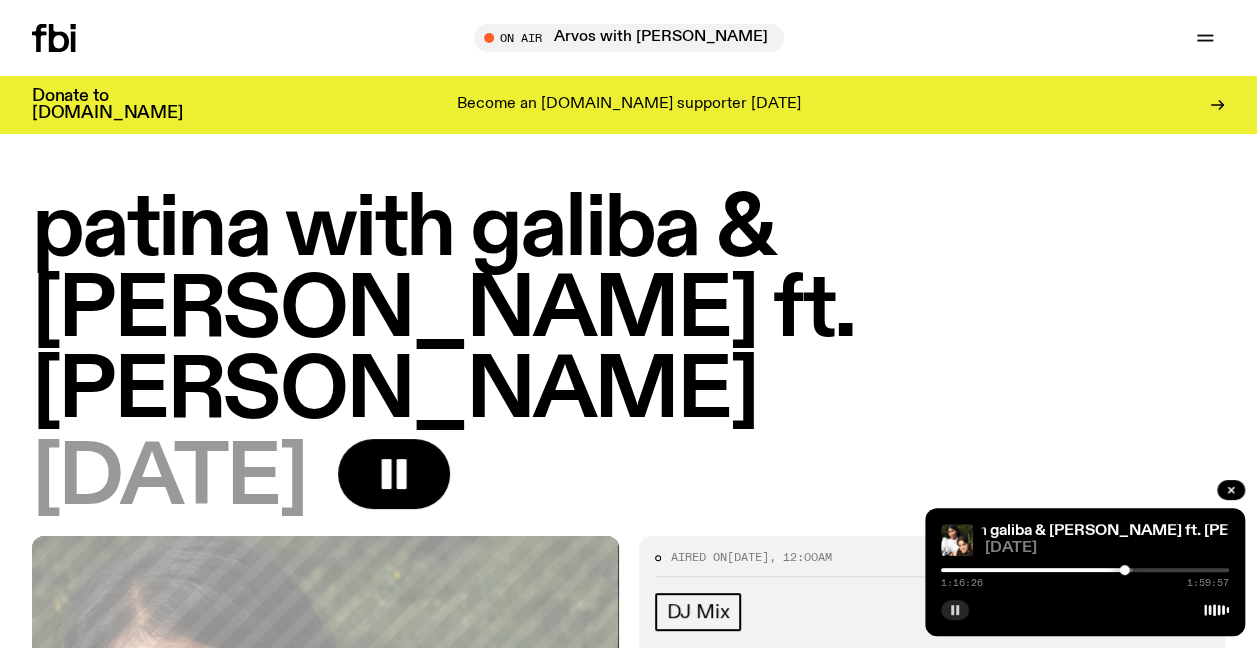 click at bounding box center [1085, 570] 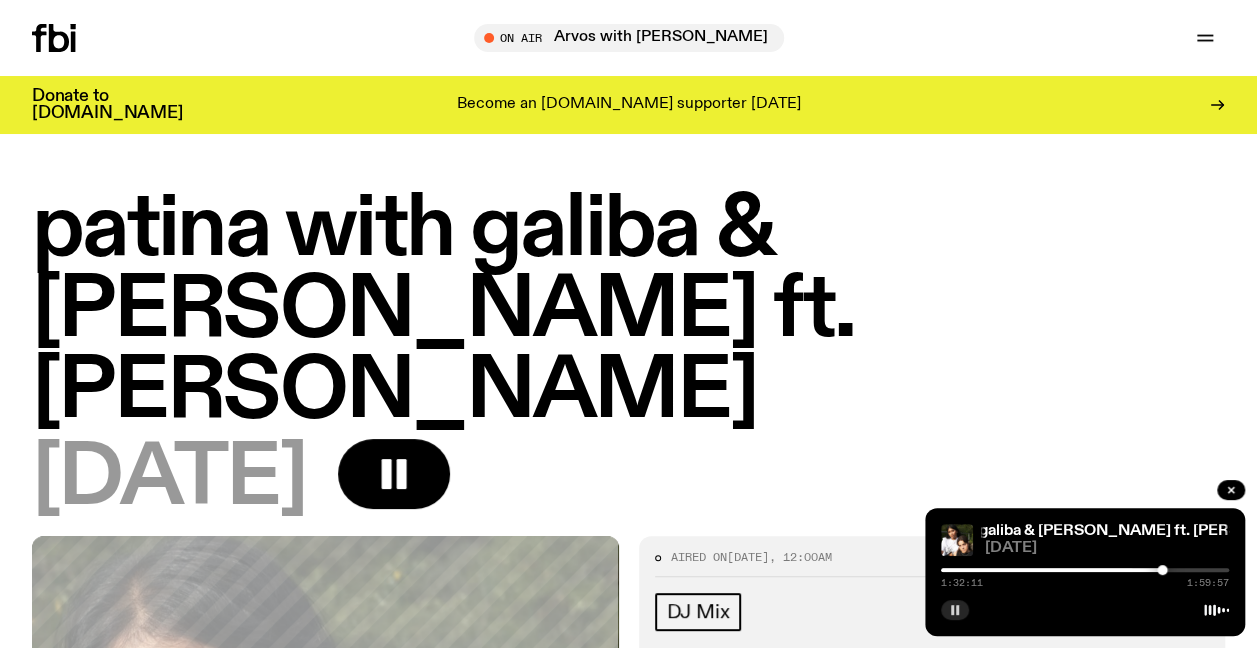 click at bounding box center (1085, 570) 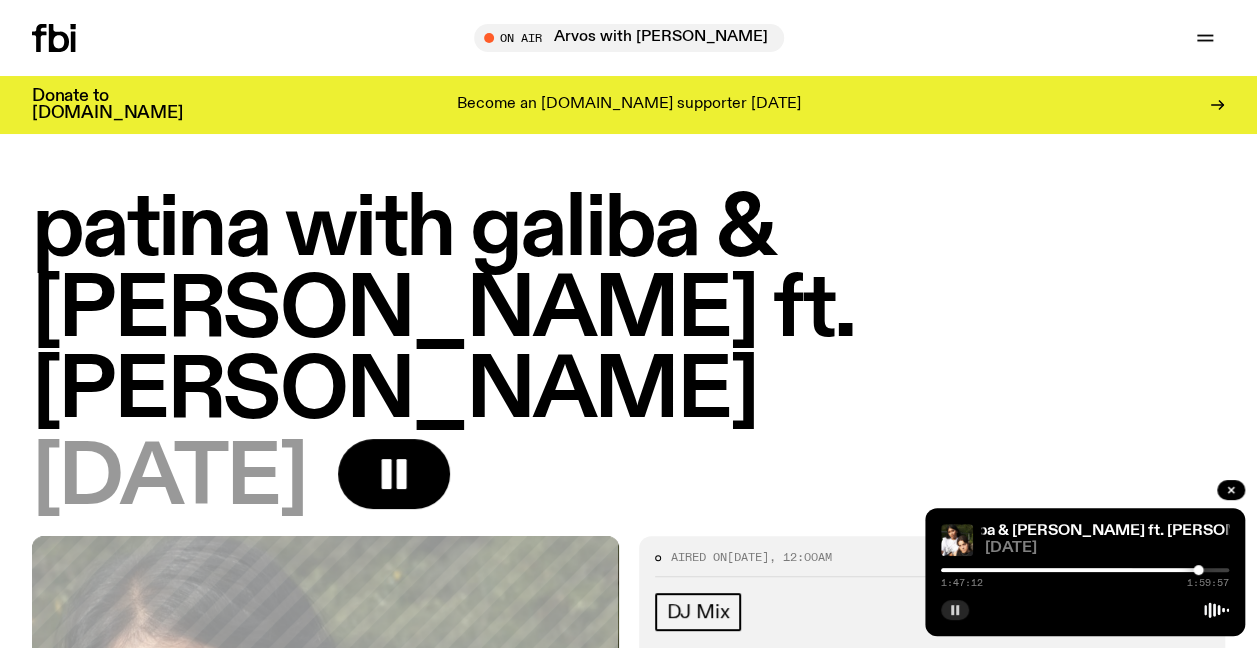 click at bounding box center (955, 610) 